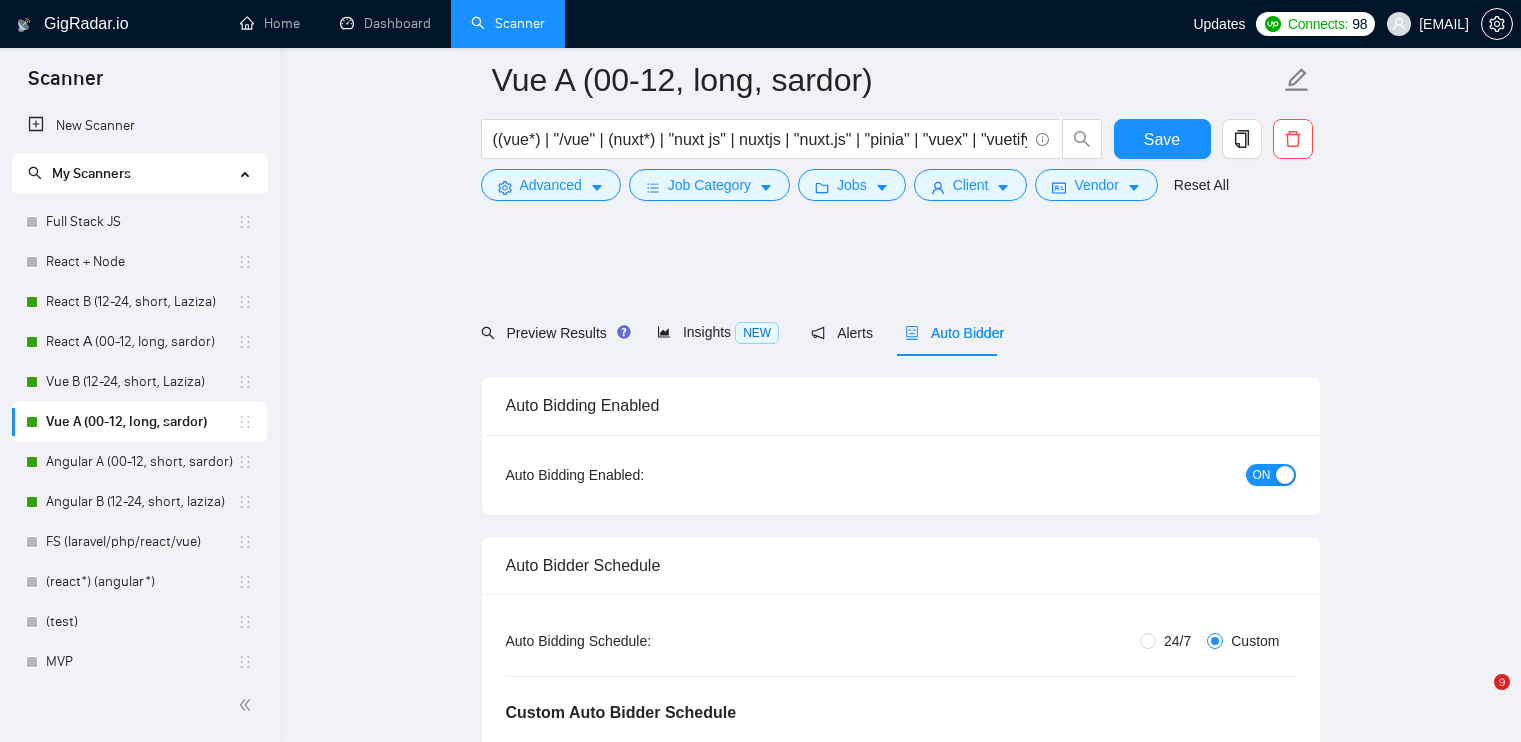 scroll, scrollTop: 1996, scrollLeft: 0, axis: vertical 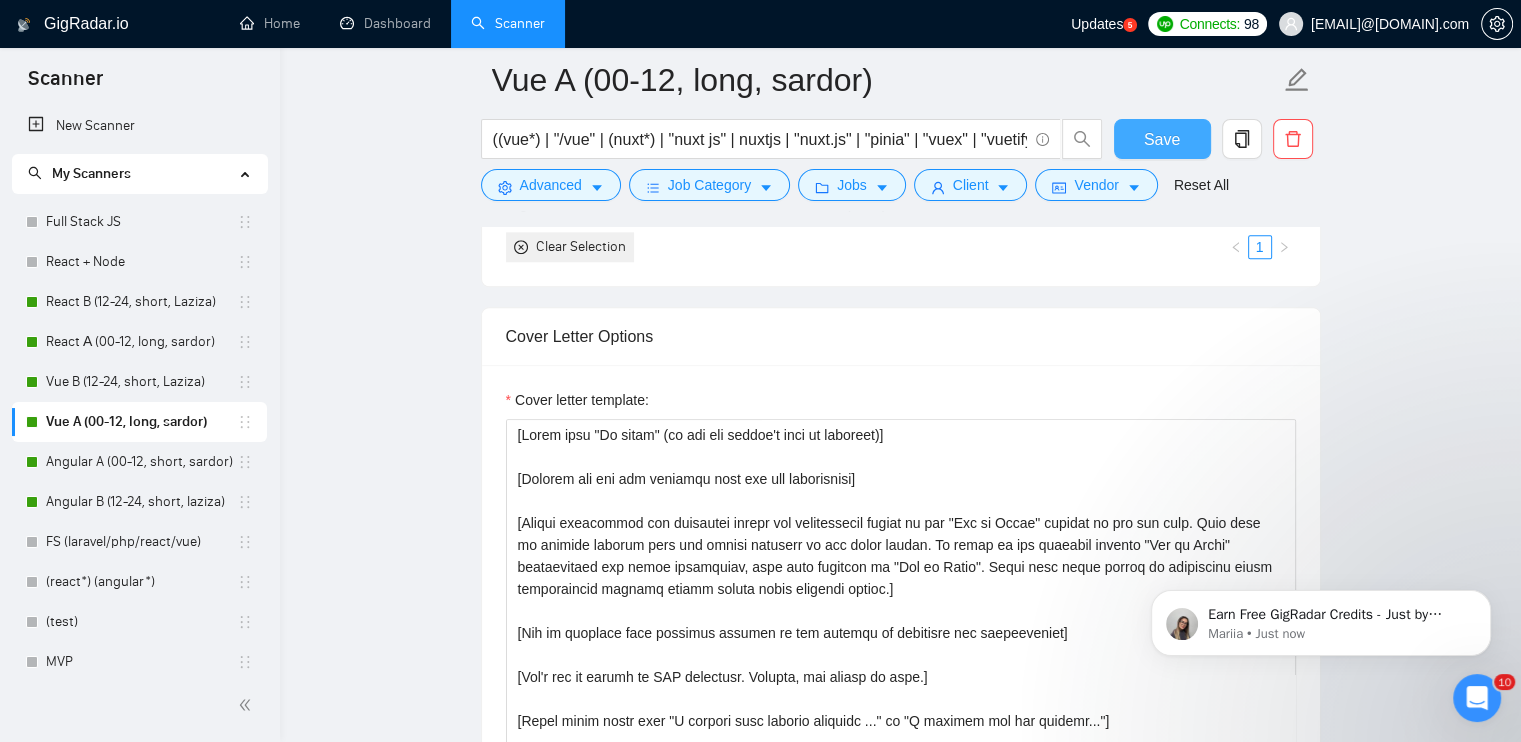 click on "Save" at bounding box center (1162, 139) 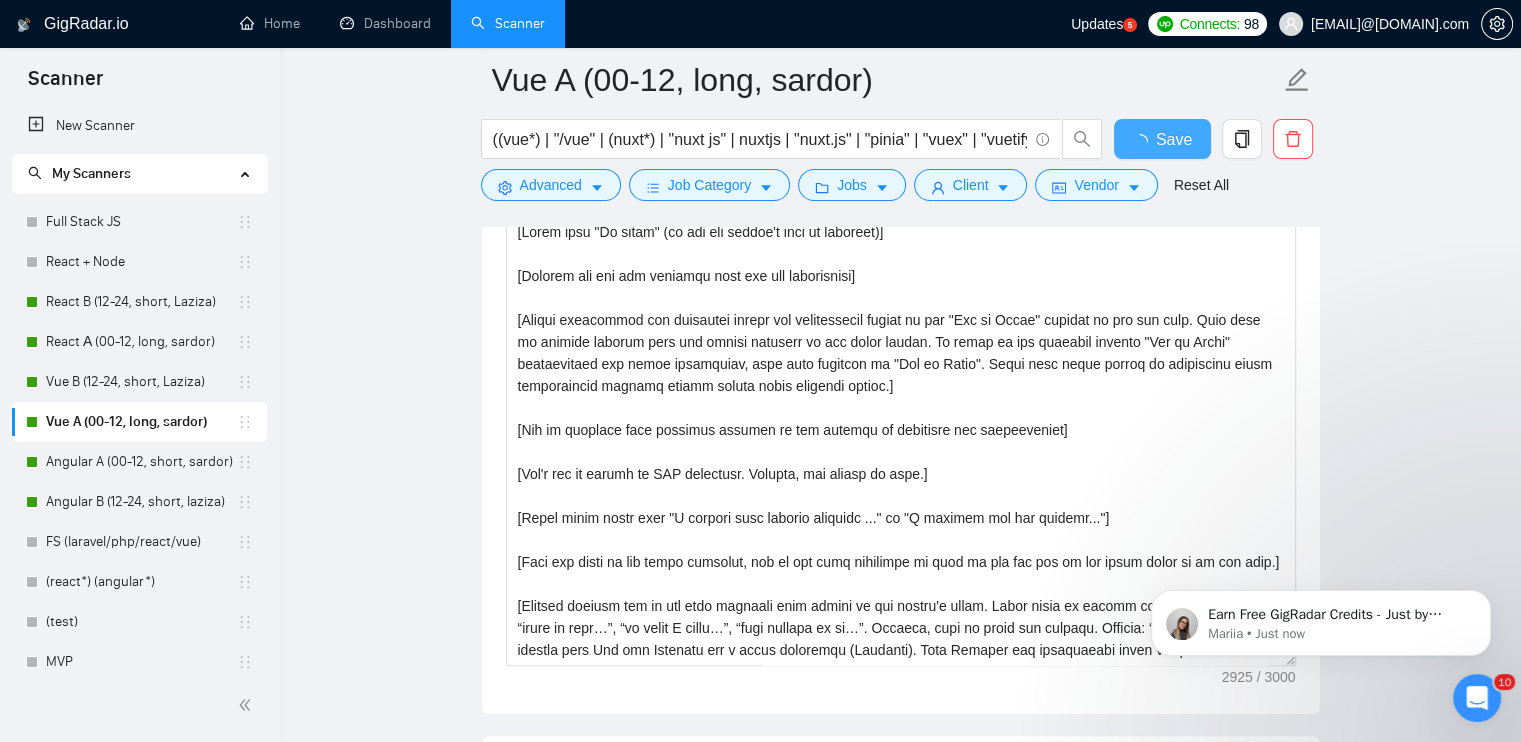 type 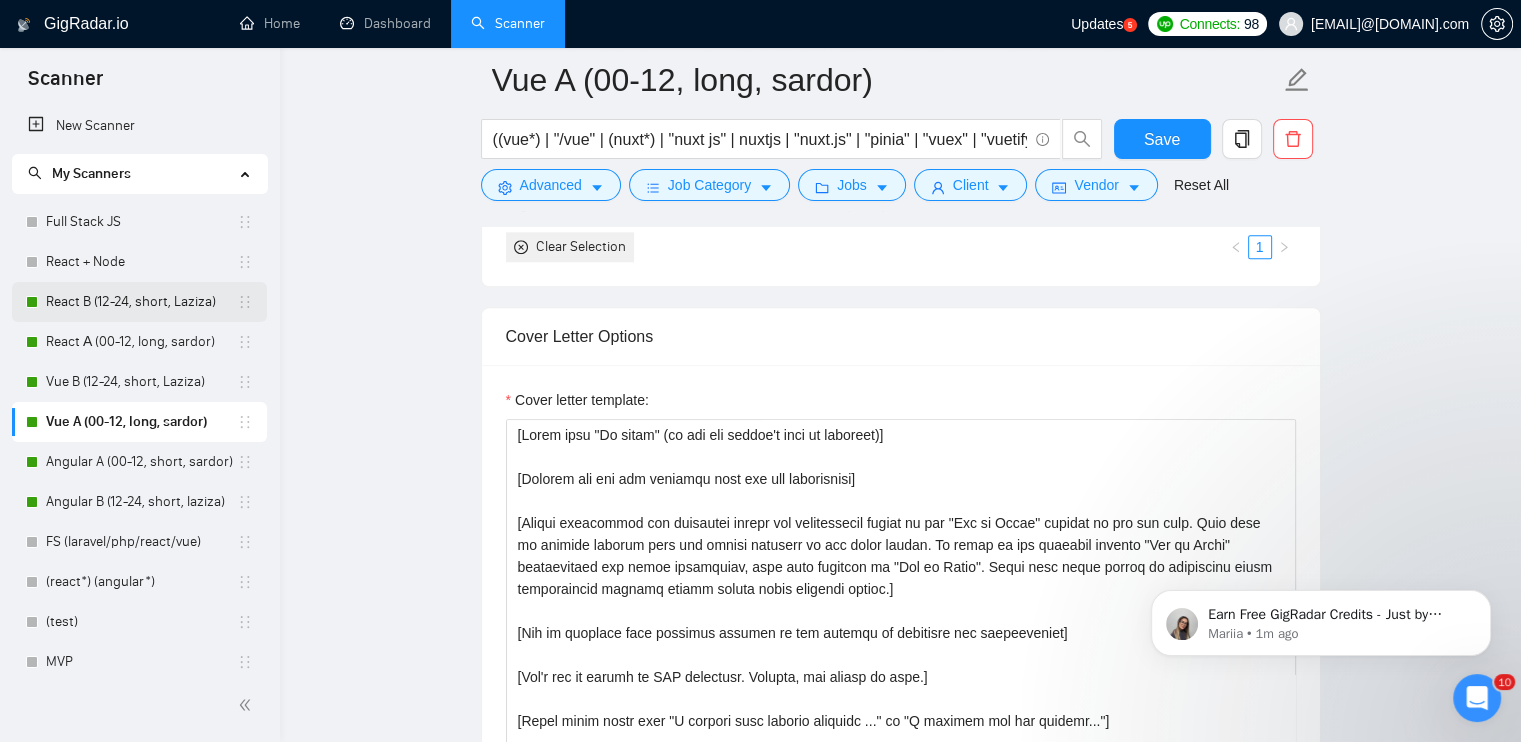 click on "React B (12-24, short, Laziza)" at bounding box center [141, 302] 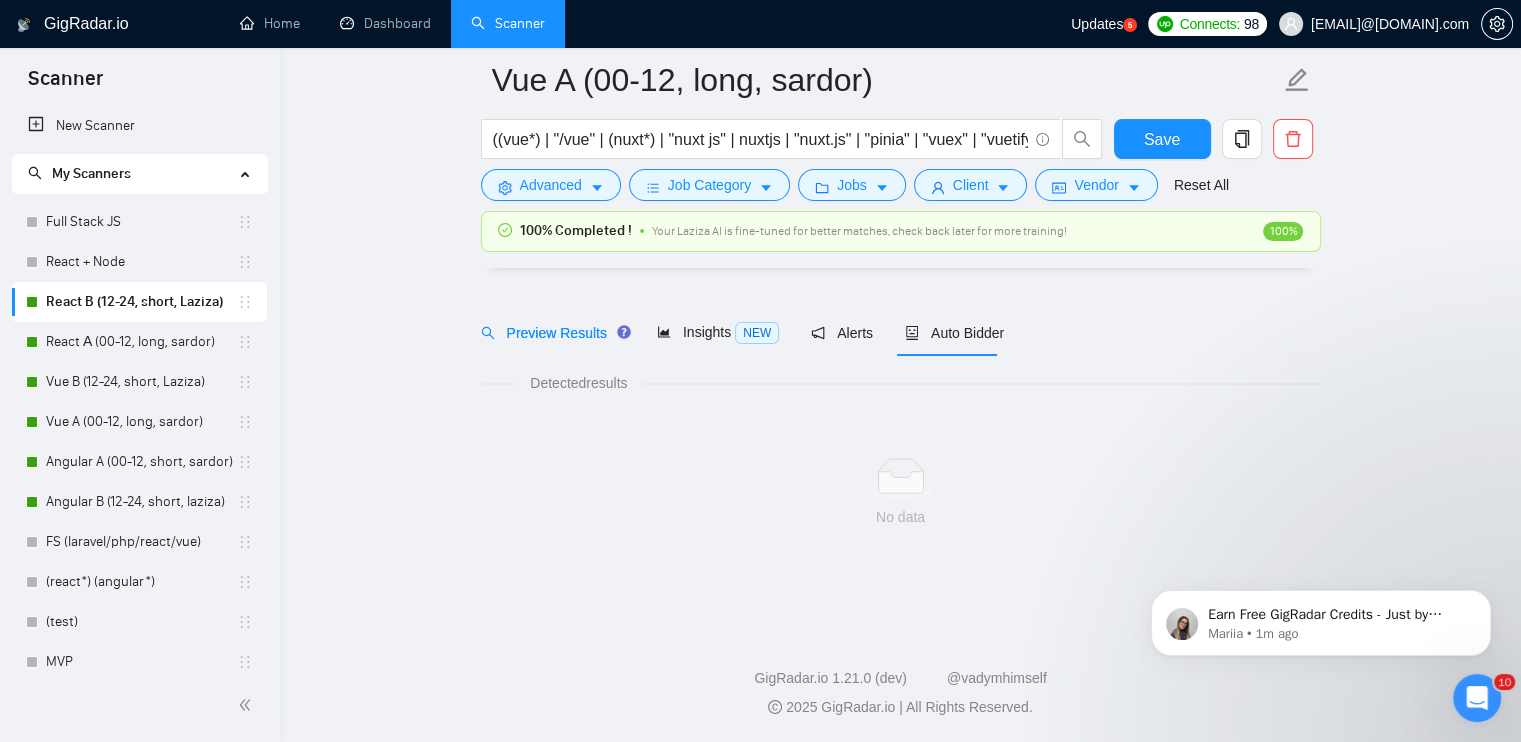 scroll, scrollTop: 0, scrollLeft: 0, axis: both 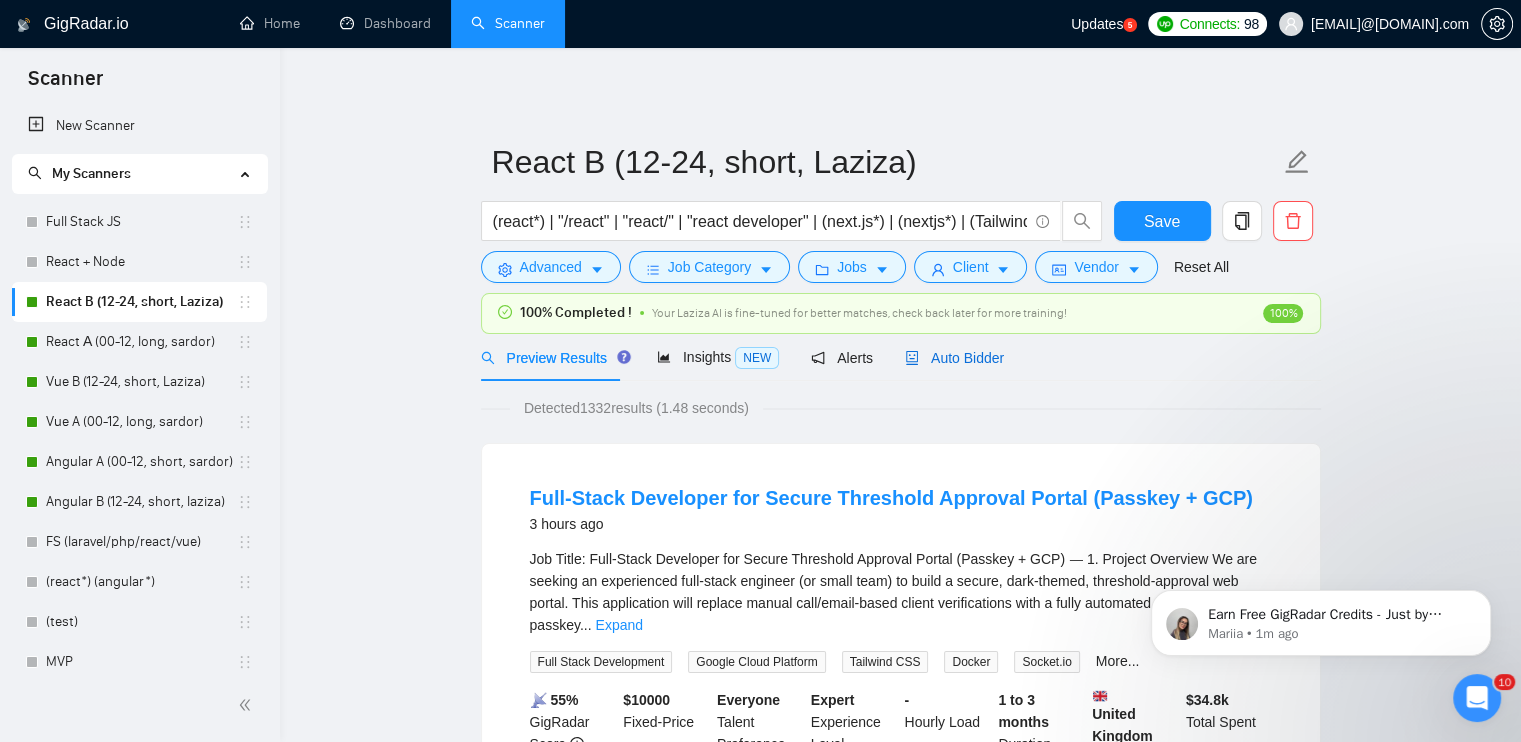 click on "Auto Bidder" at bounding box center [954, 358] 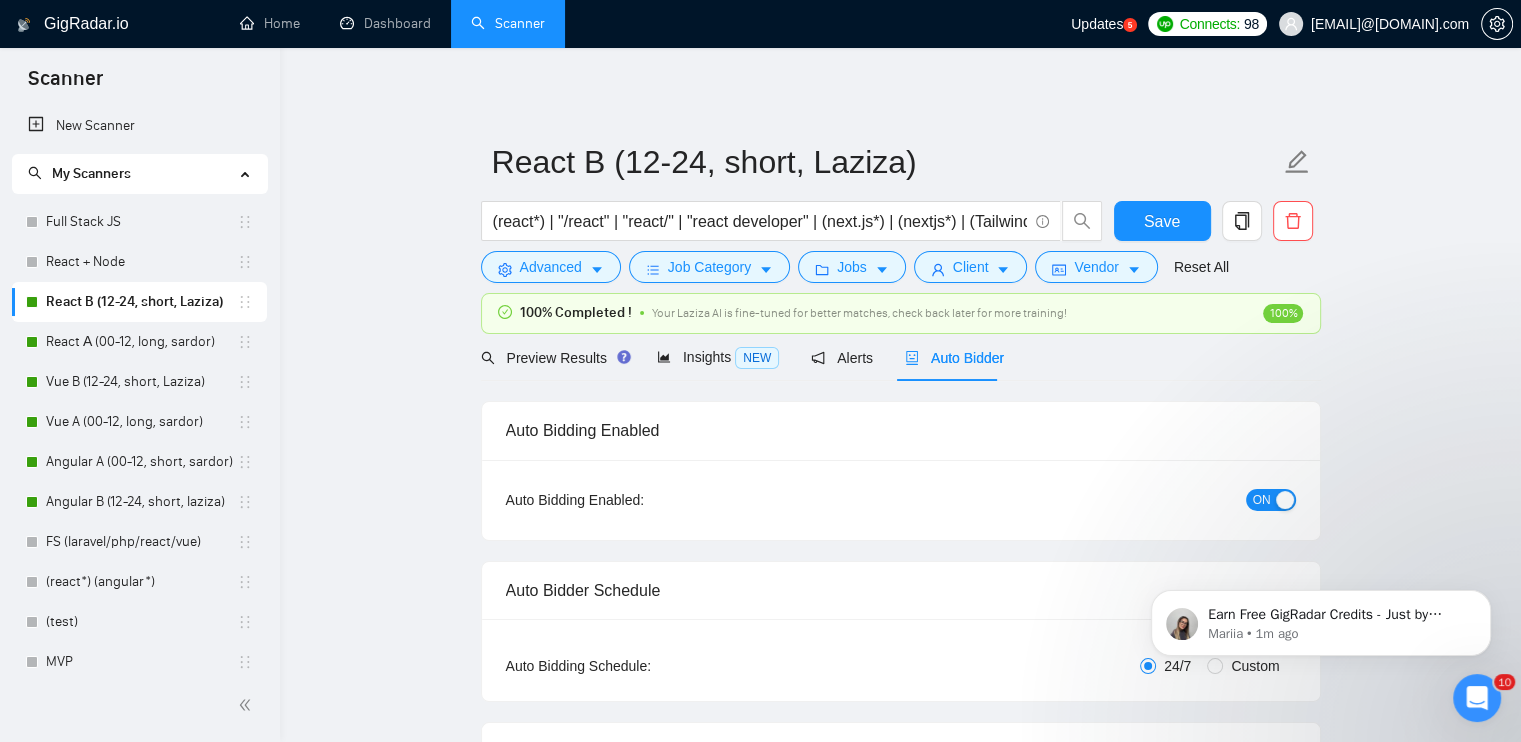 radio on "false" 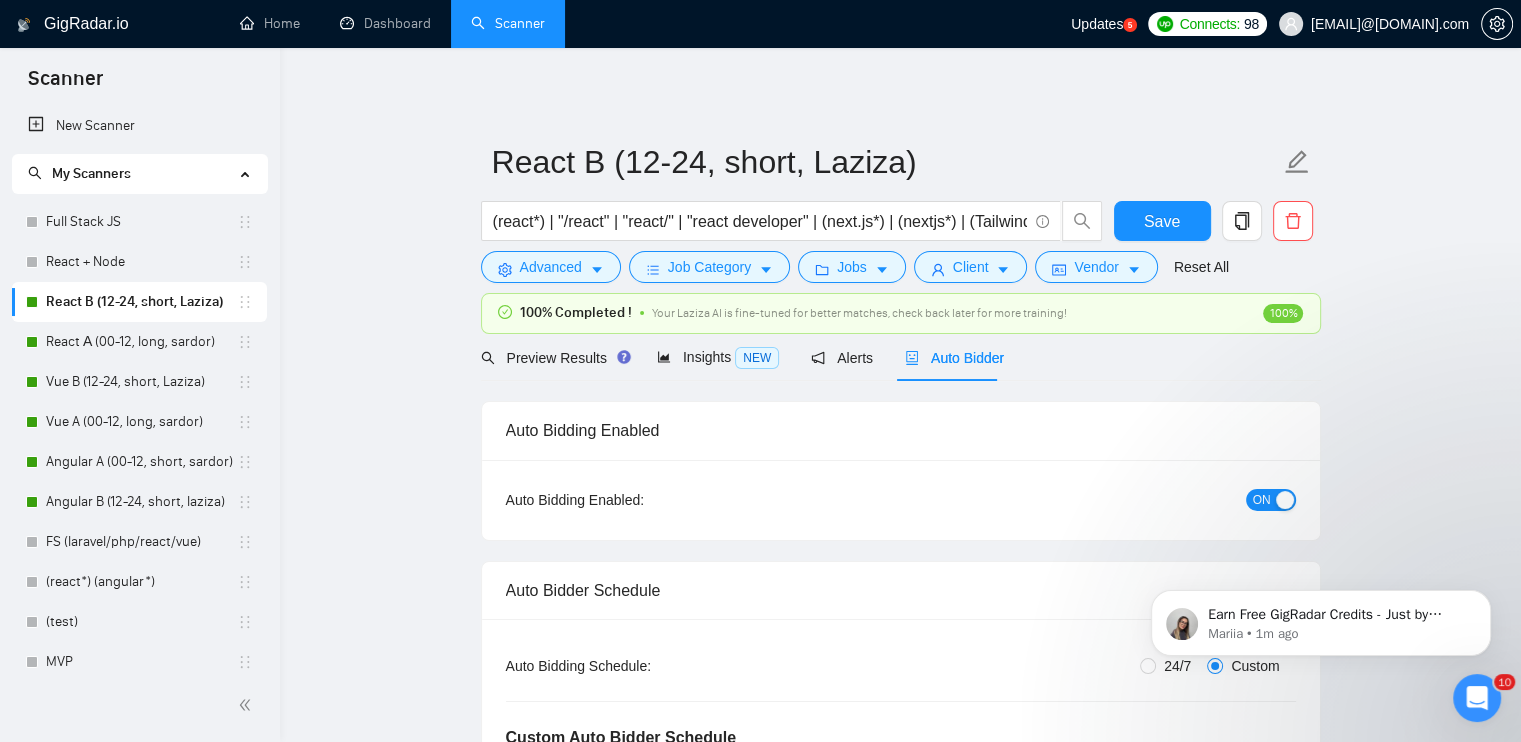 scroll, scrollTop: 300, scrollLeft: 0, axis: vertical 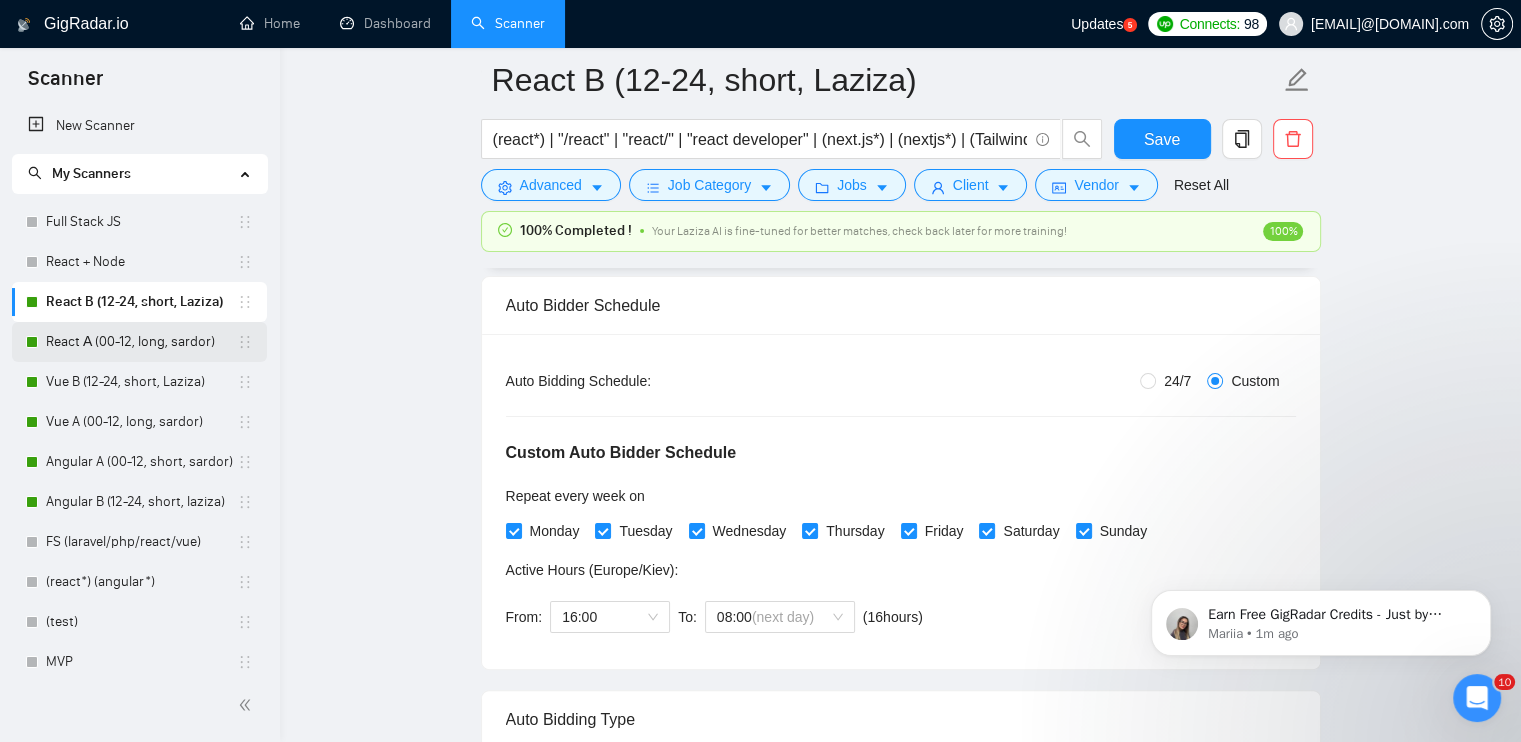 click on "React А (00-12, long, sardor)" at bounding box center [141, 342] 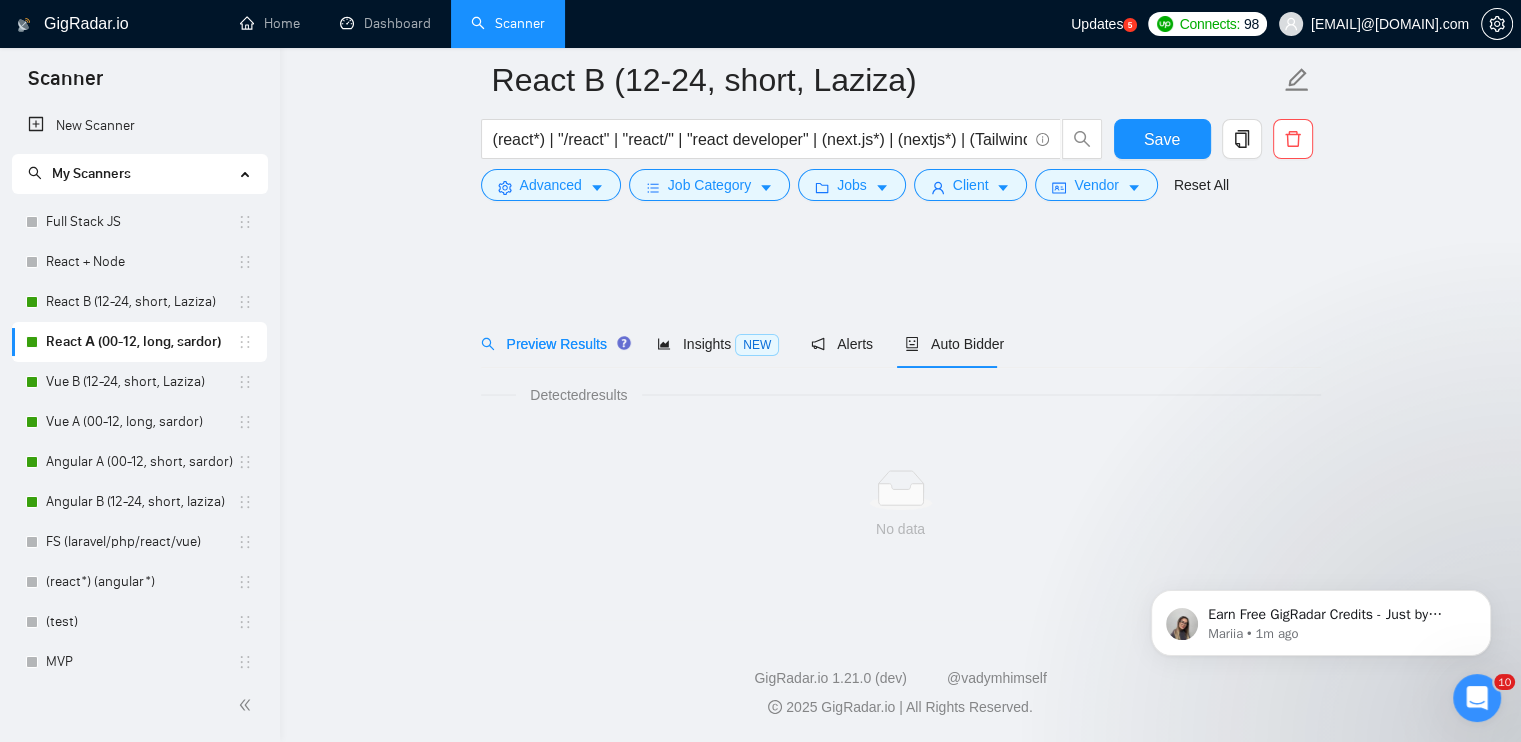 scroll, scrollTop: 0, scrollLeft: 0, axis: both 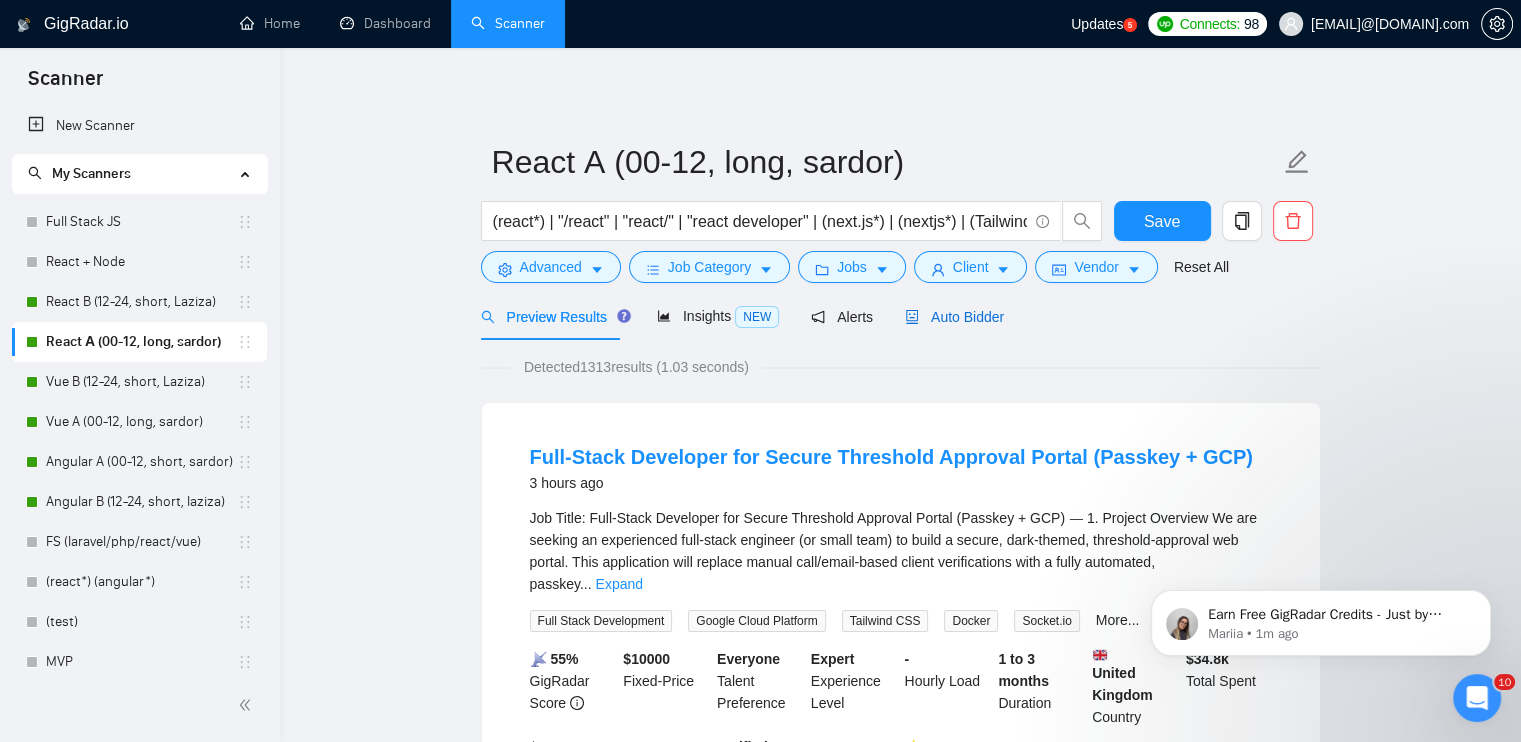 click on "Auto Bidder" at bounding box center (954, 317) 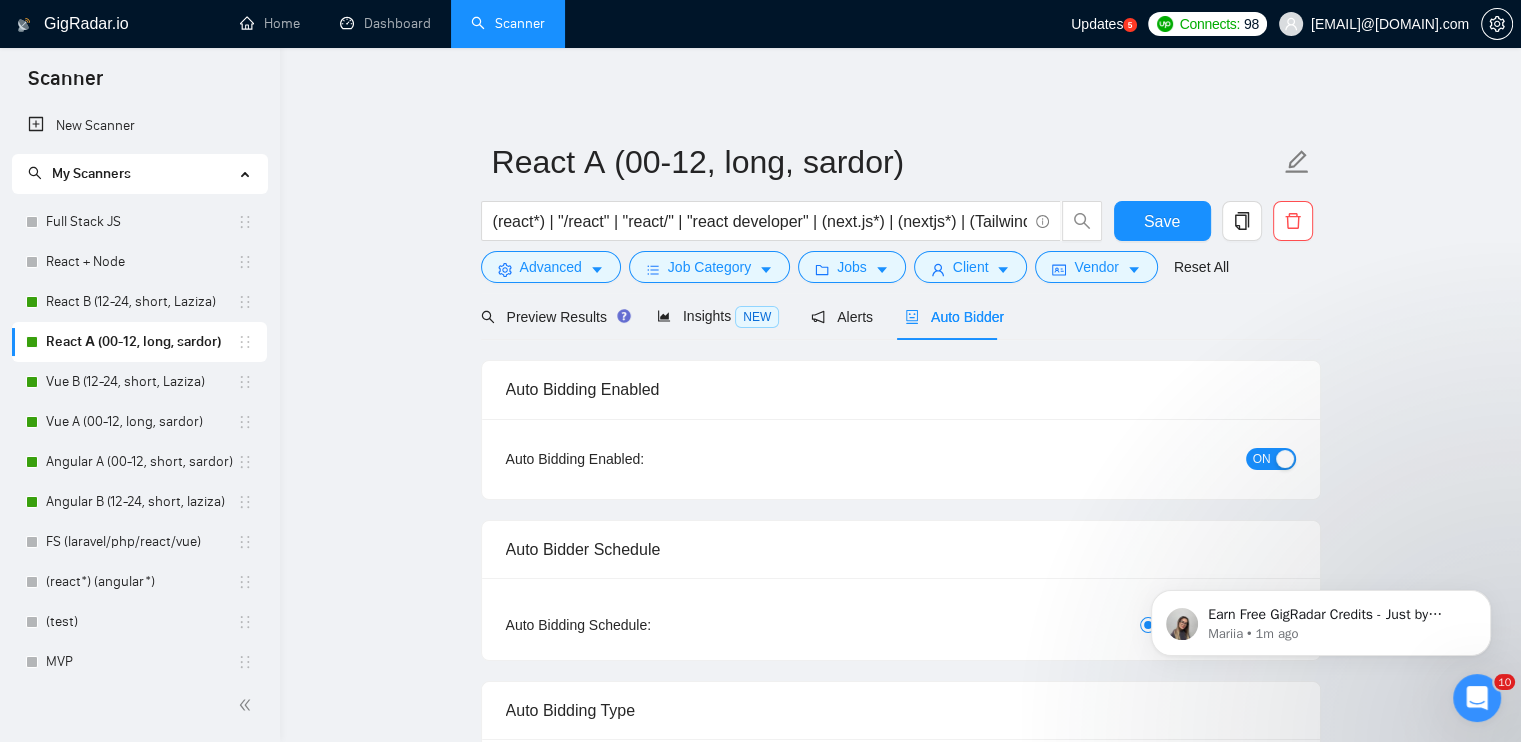 type 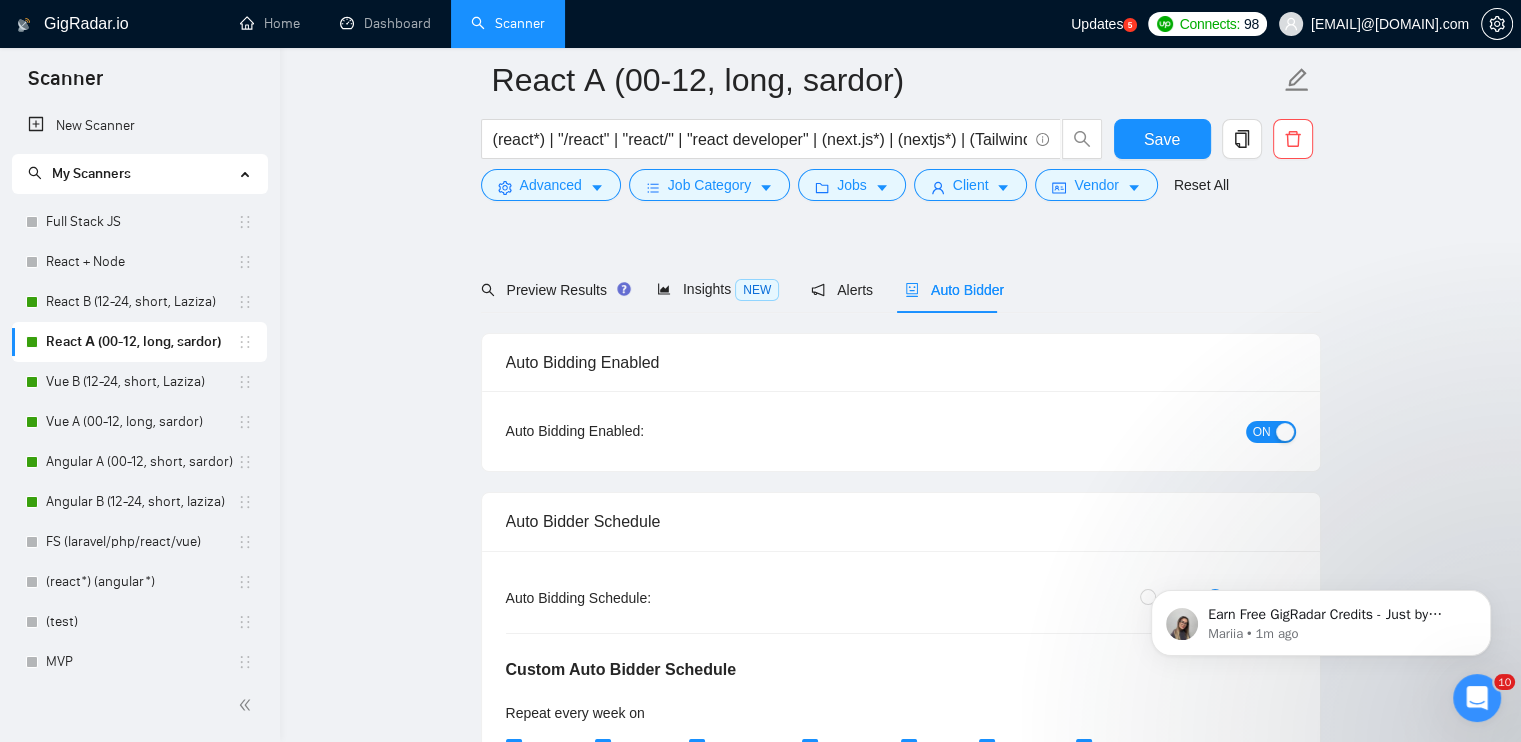 scroll, scrollTop: 300, scrollLeft: 0, axis: vertical 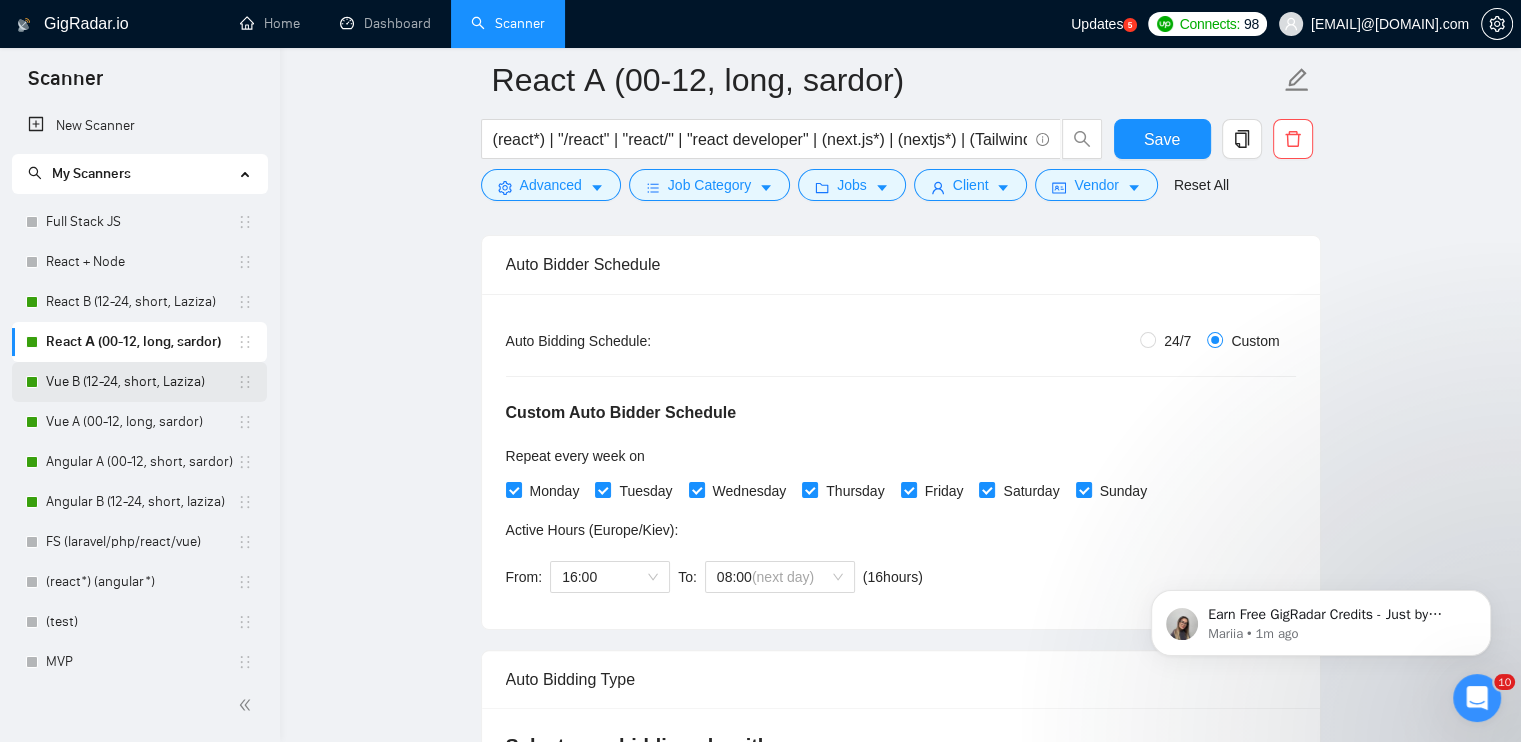 click on "Vue B (12-24, short, Laziza)" at bounding box center (141, 382) 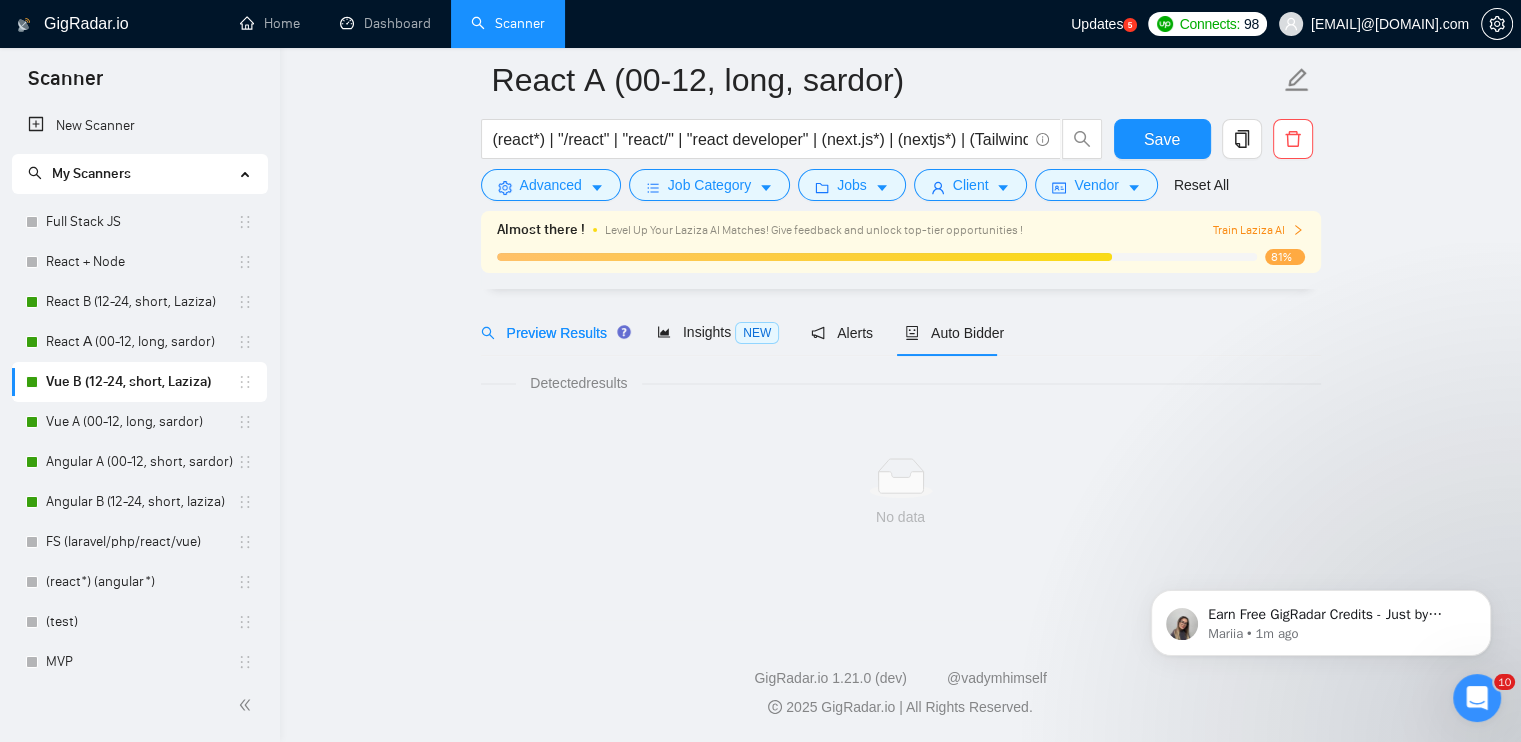 scroll, scrollTop: 0, scrollLeft: 0, axis: both 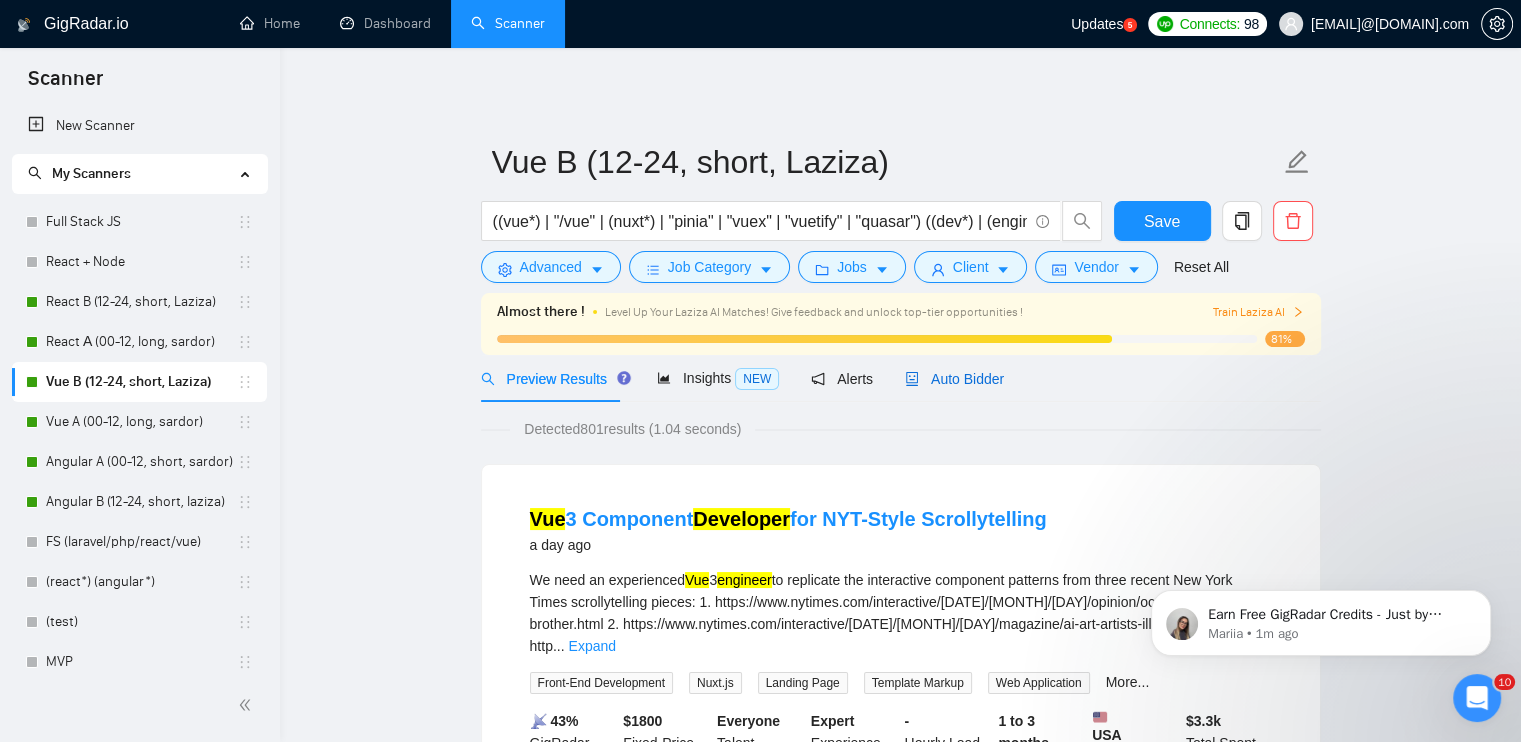 click on "Auto Bidder" at bounding box center [954, 379] 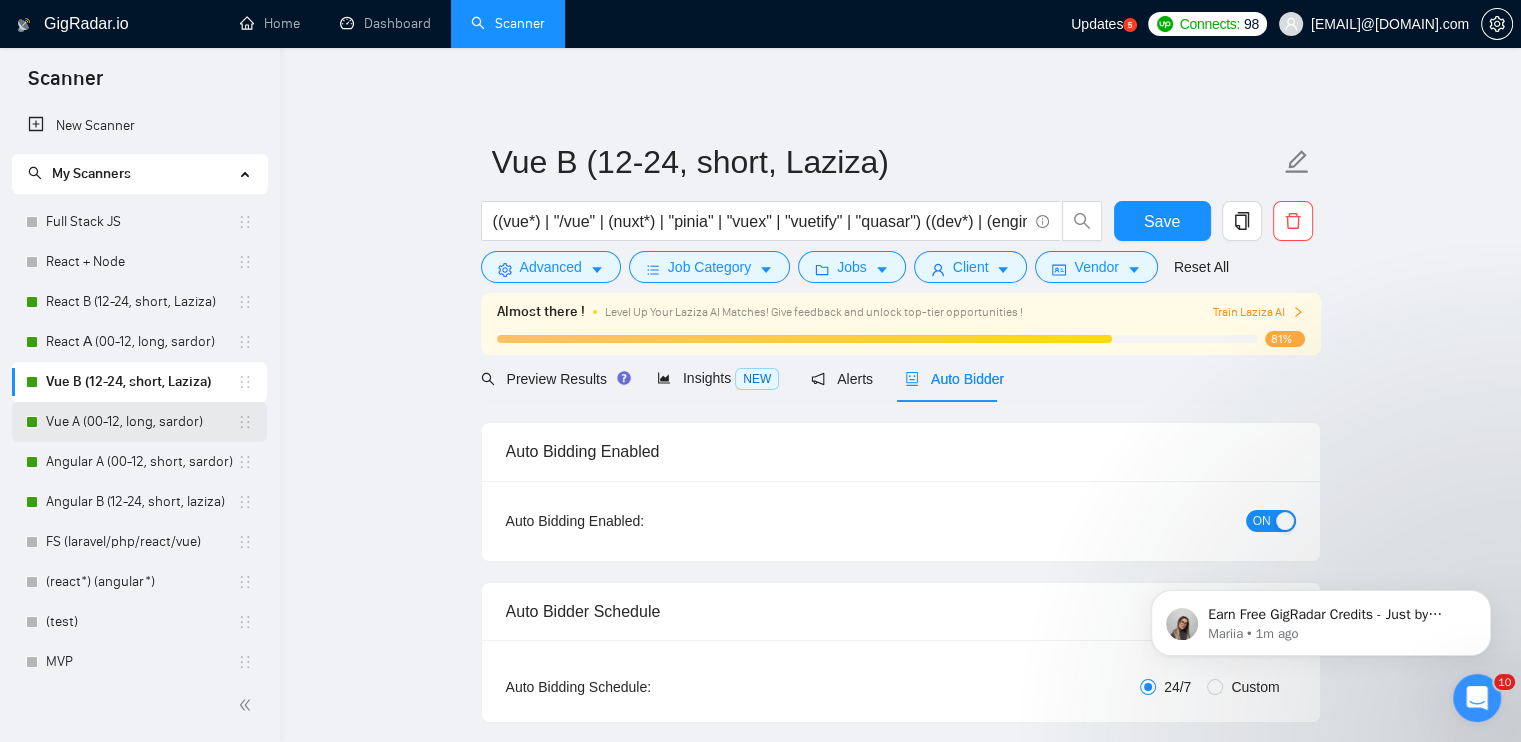 radio on "false" 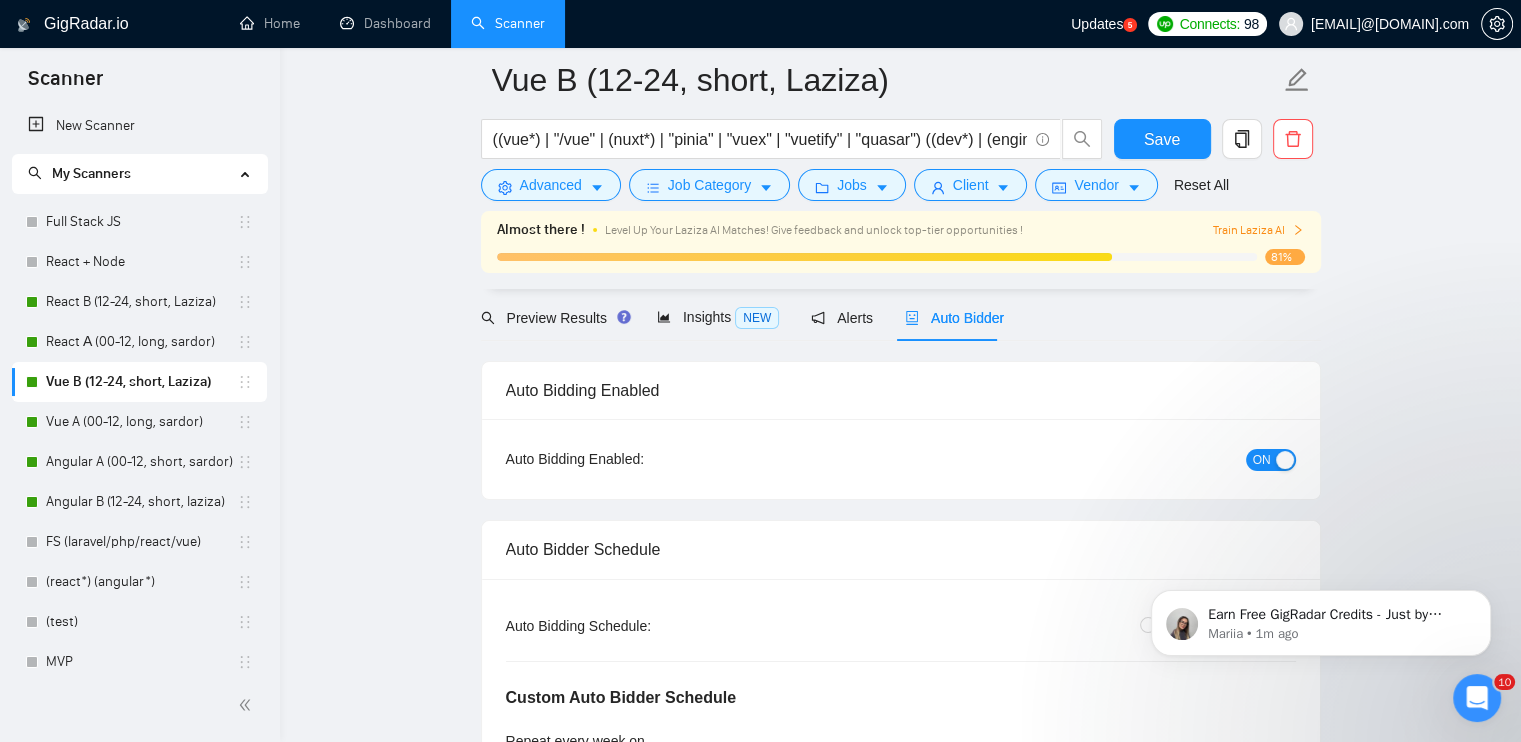 scroll, scrollTop: 300, scrollLeft: 0, axis: vertical 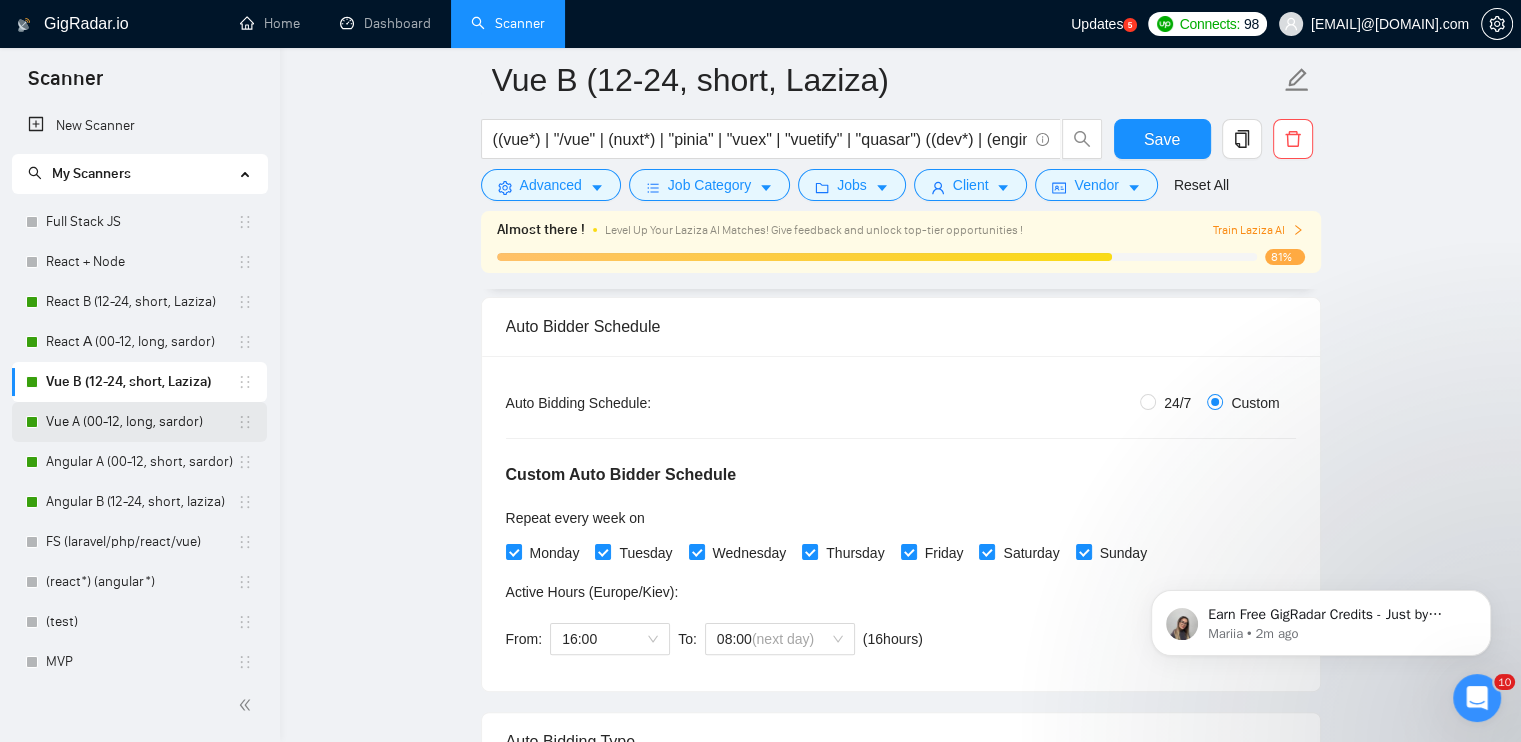 click on "Vue A (00-12, long, sardor)" at bounding box center [141, 422] 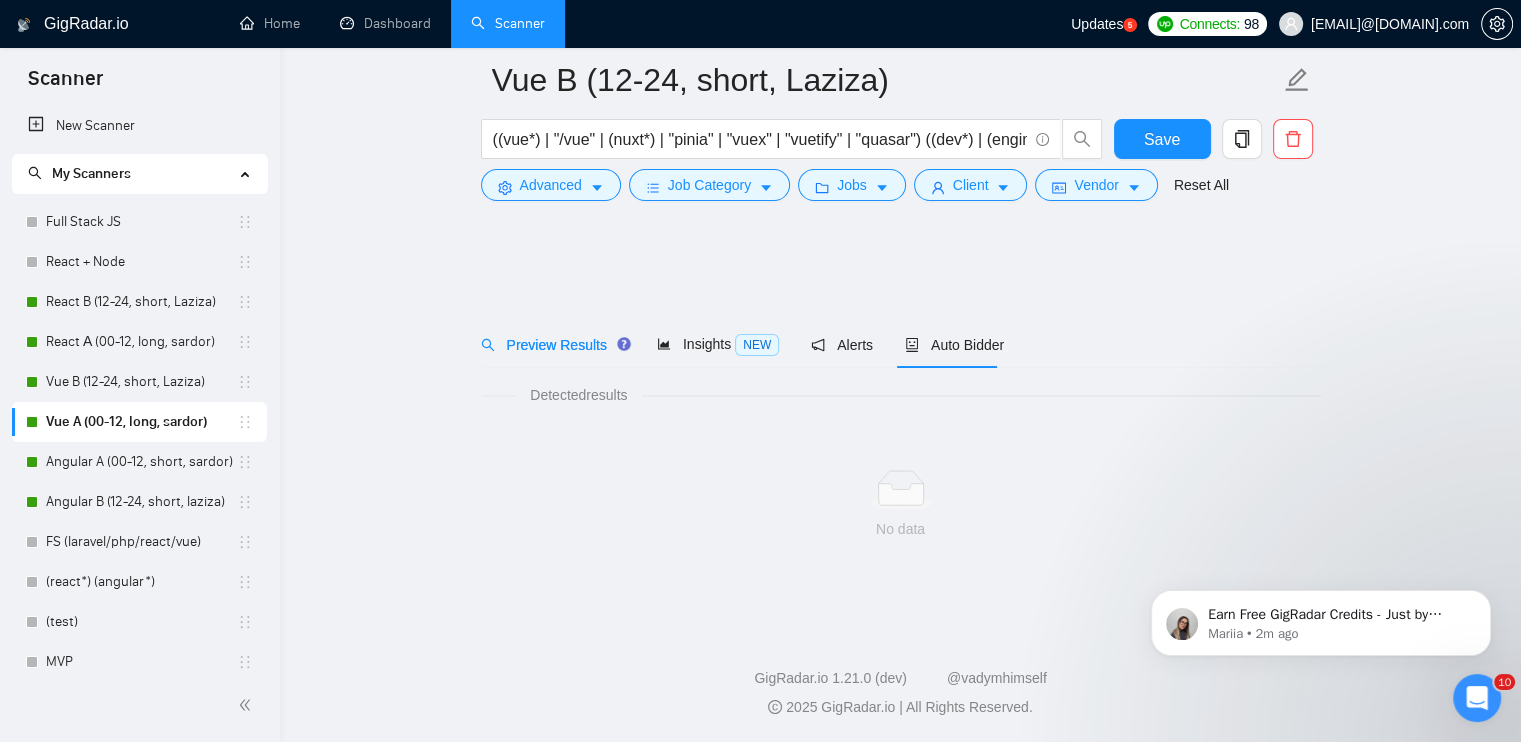 click on "Vue A (00-12, long, sardor)" at bounding box center [141, 422] 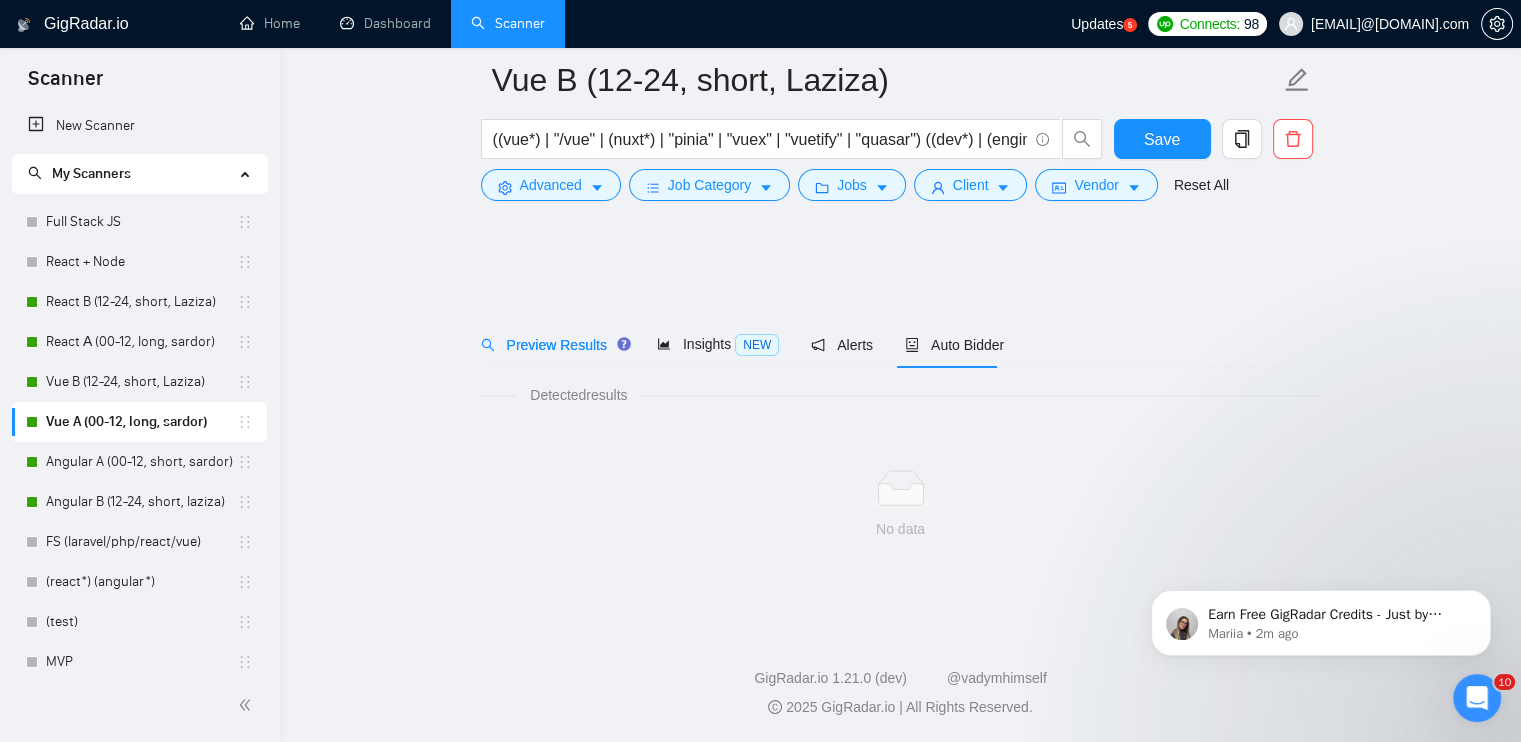 scroll, scrollTop: 0, scrollLeft: 0, axis: both 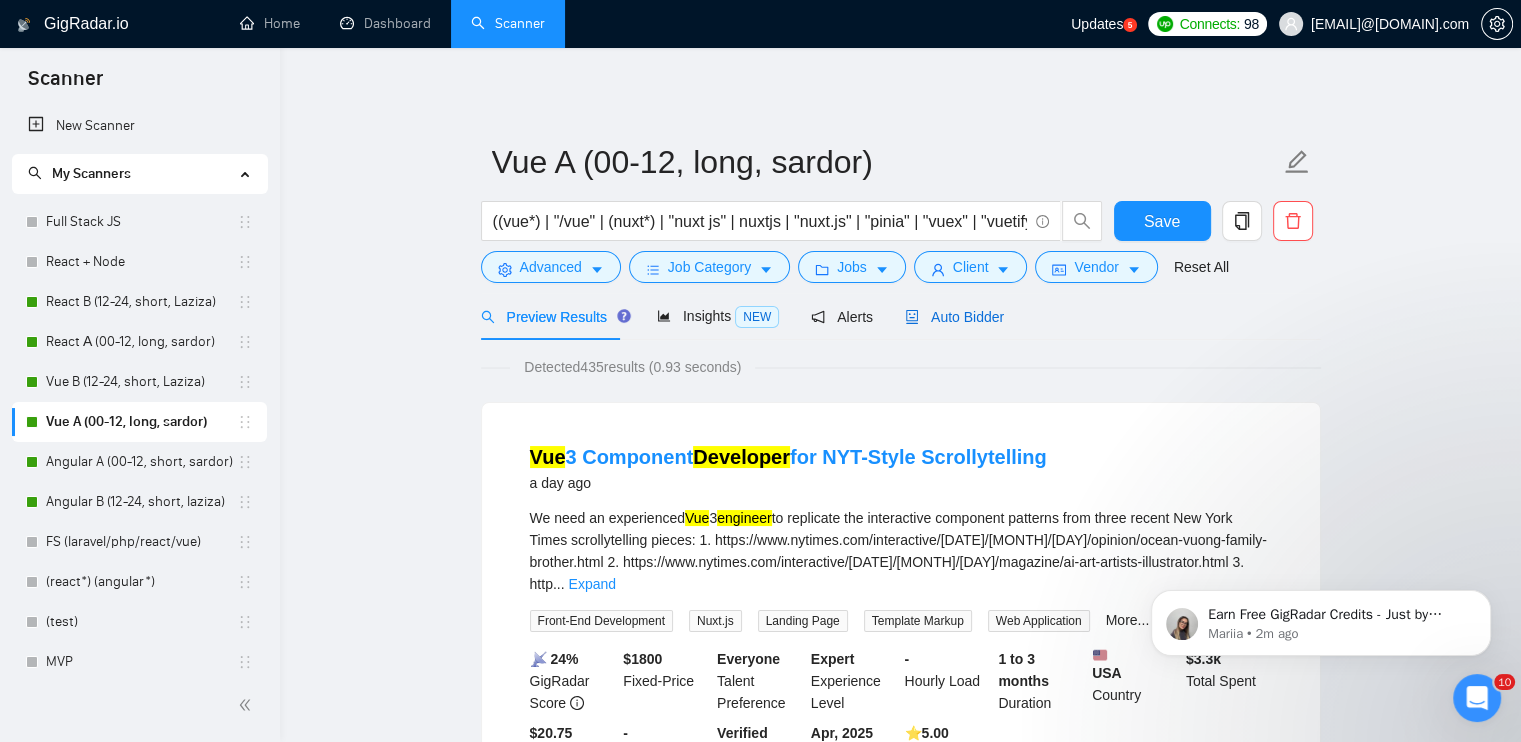 click on "Auto Bidder" at bounding box center [954, 317] 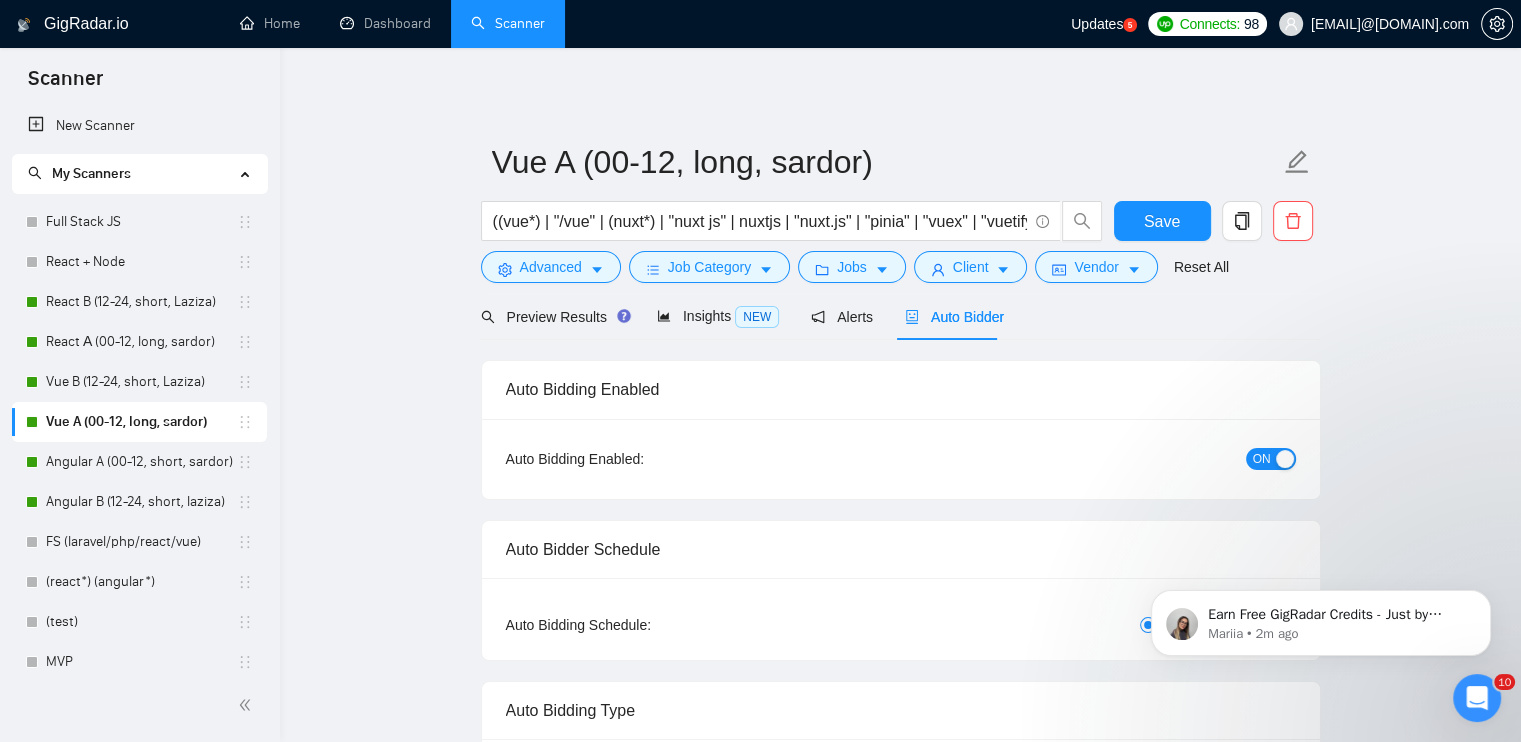 type 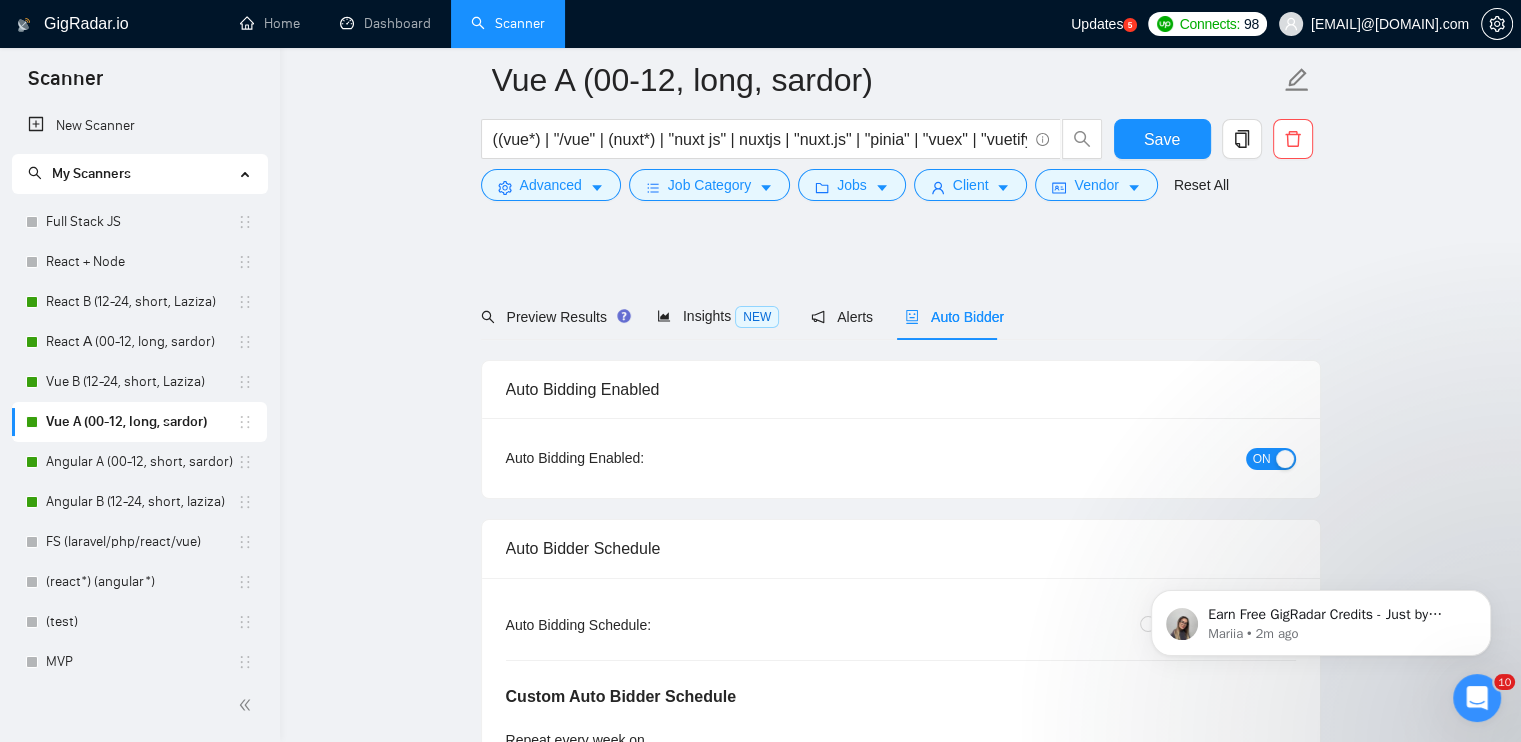 scroll, scrollTop: 300, scrollLeft: 0, axis: vertical 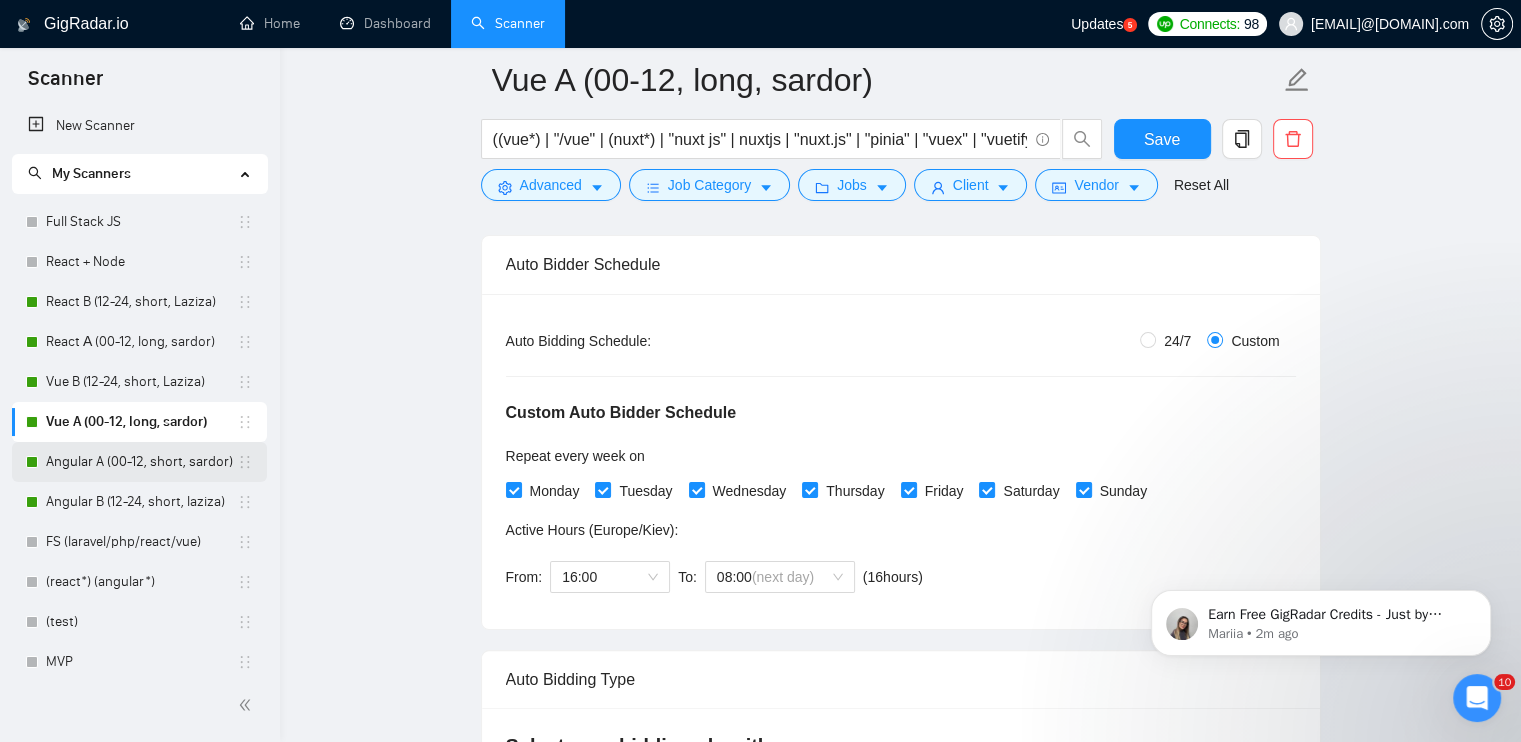 click on "Angular A (00-12, short, sardor)" at bounding box center (141, 462) 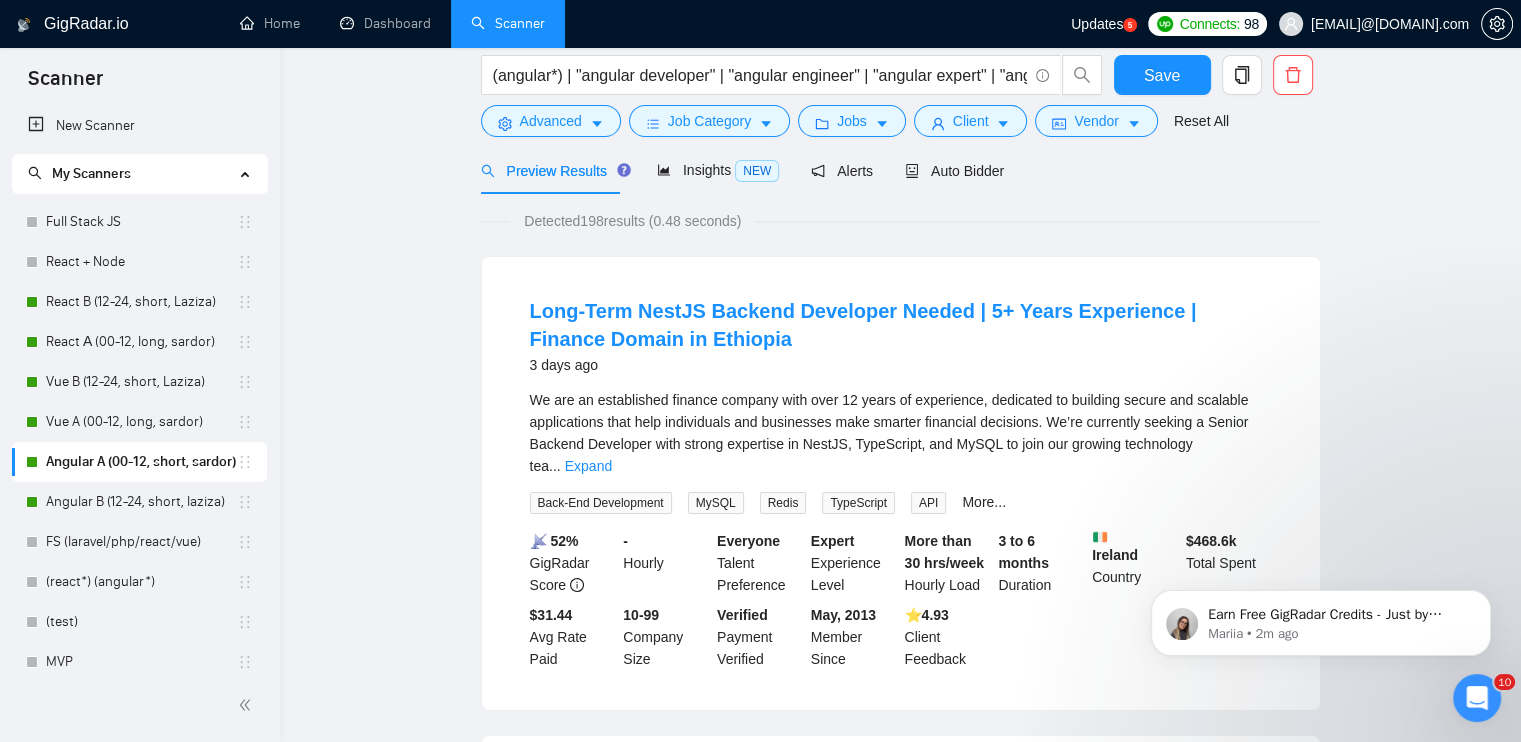 scroll, scrollTop: 0, scrollLeft: 0, axis: both 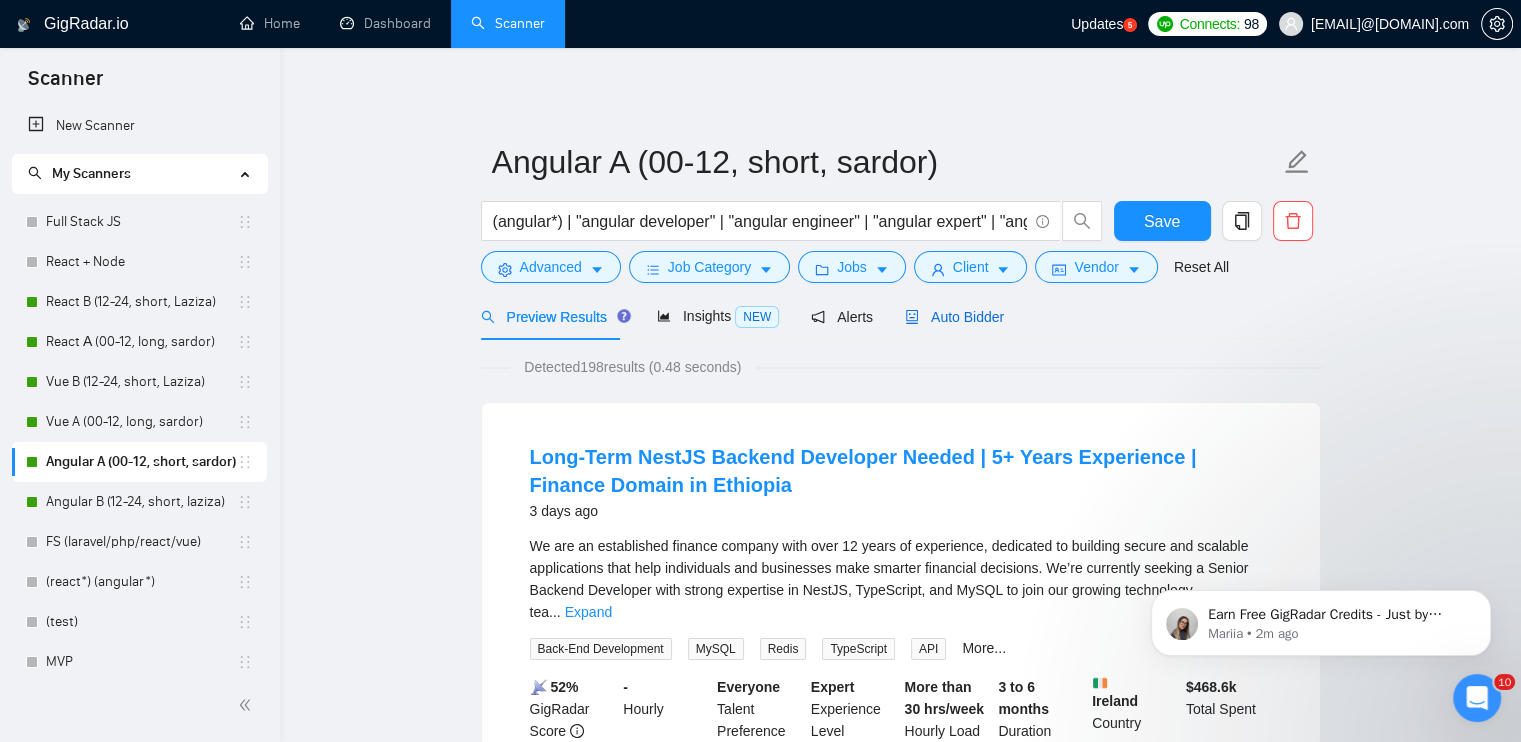 click on "Auto Bidder" at bounding box center [954, 317] 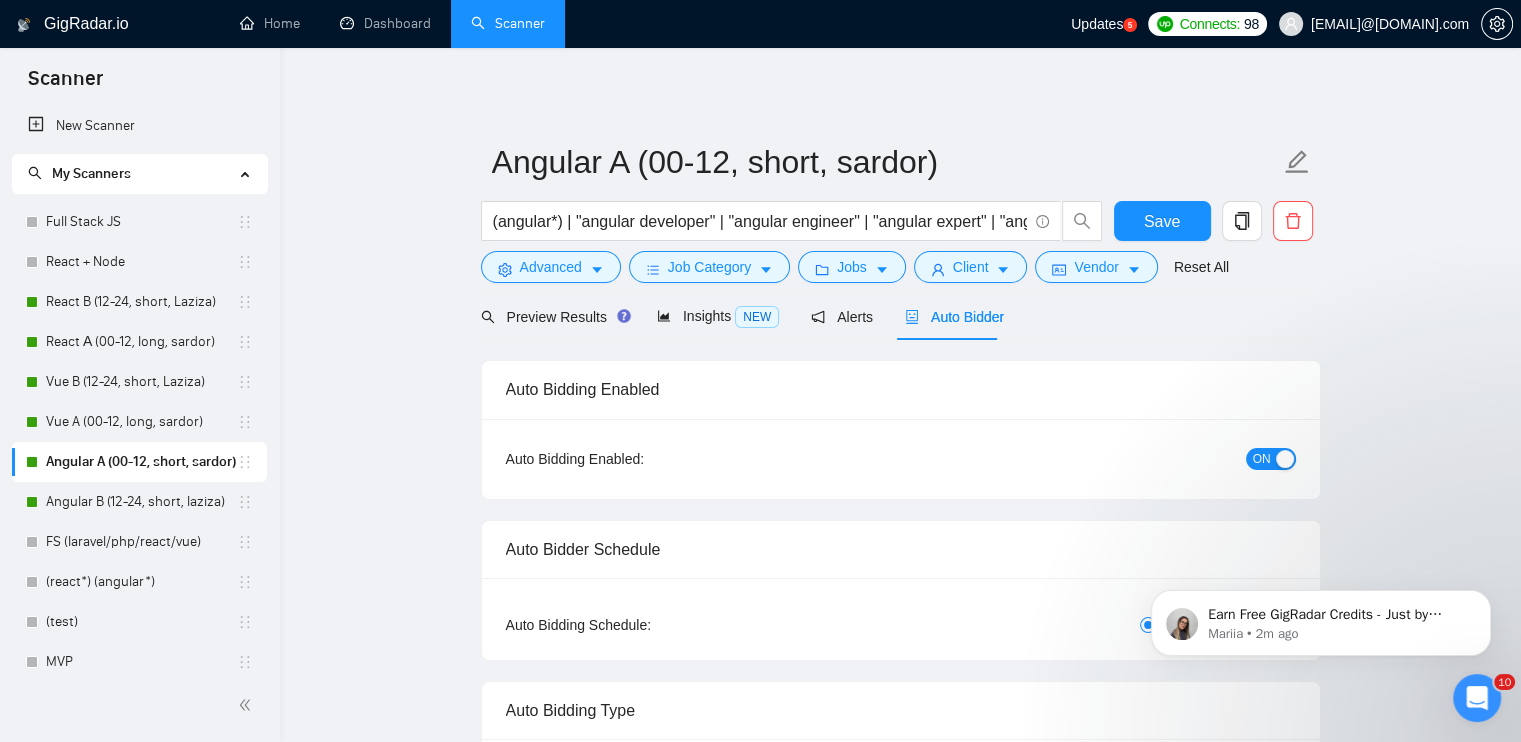 type 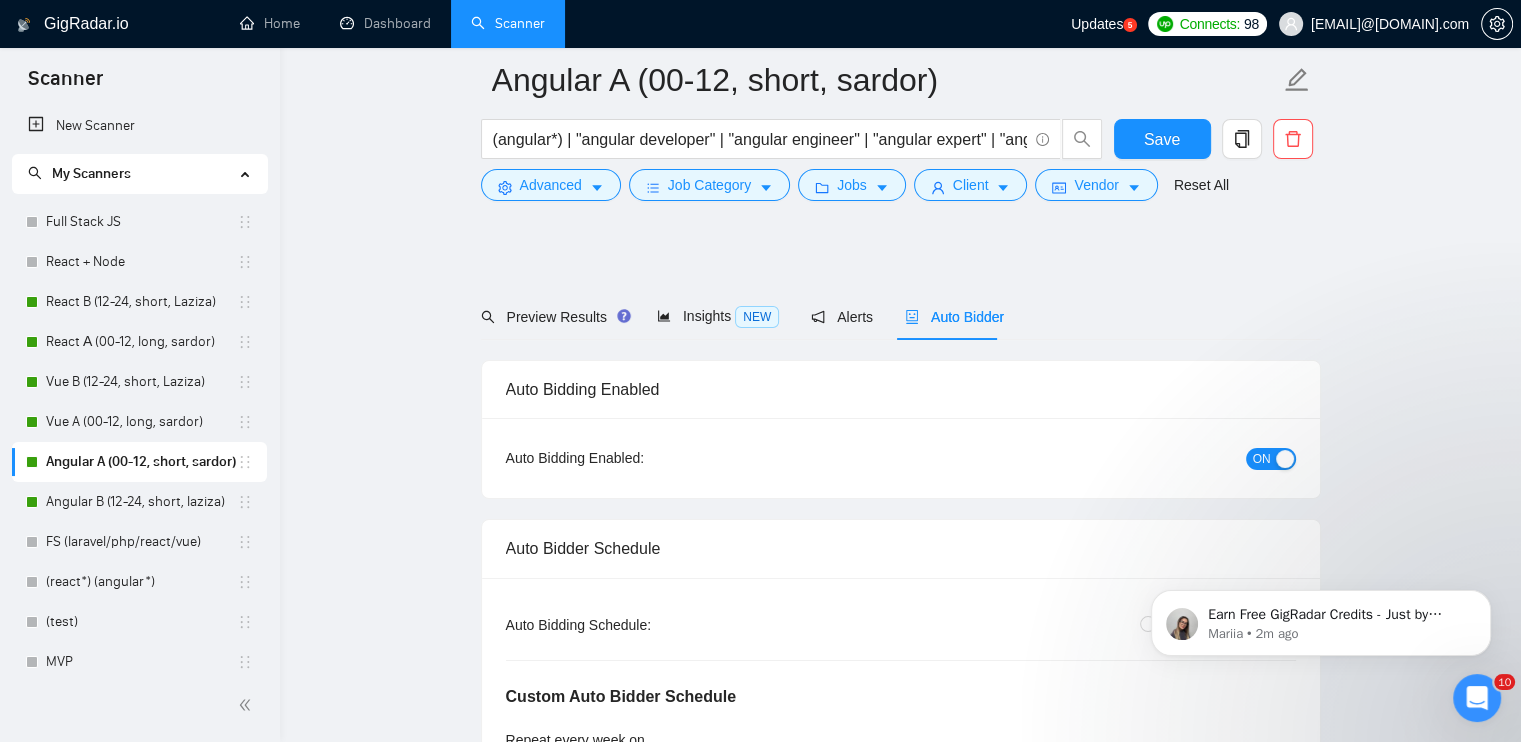 scroll, scrollTop: 400, scrollLeft: 0, axis: vertical 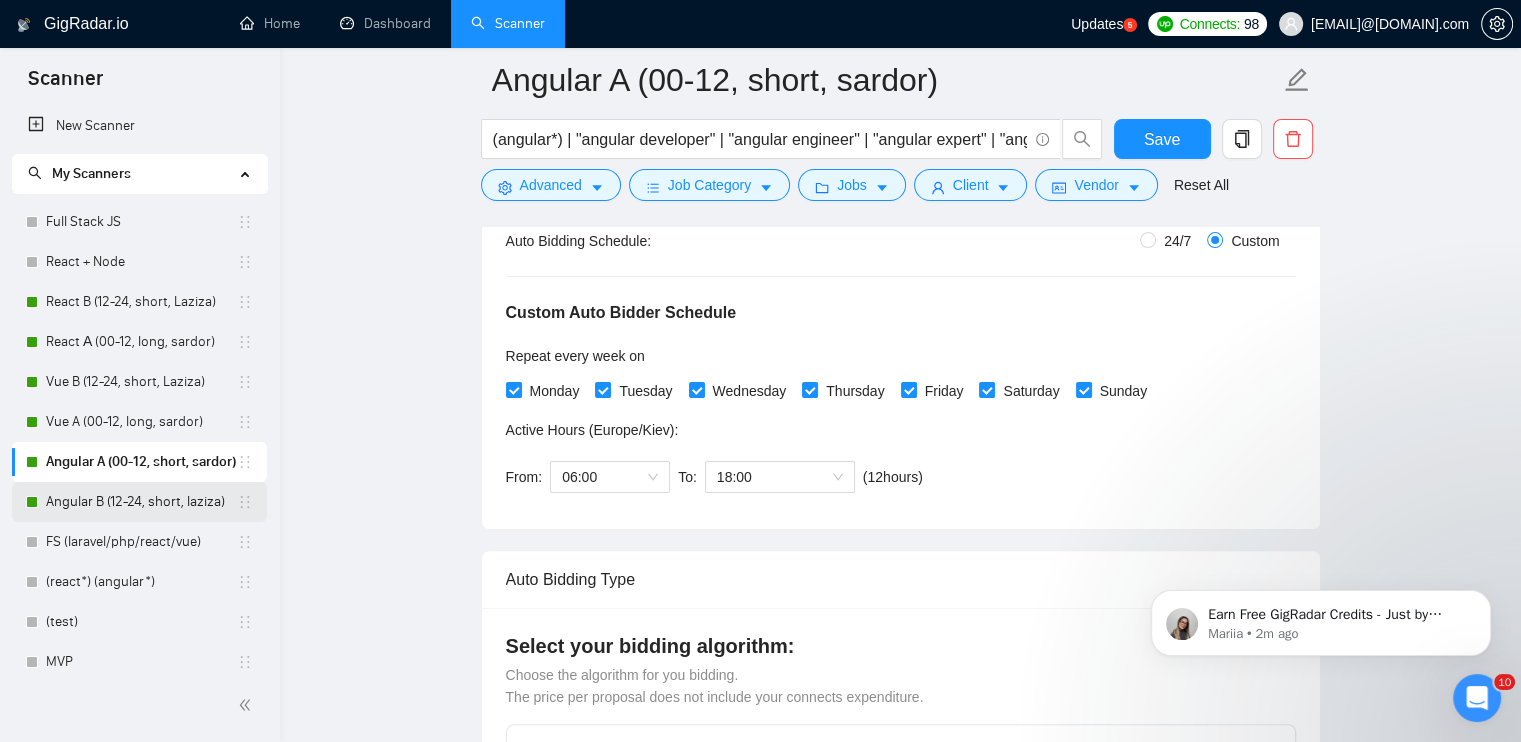 click on "Angular B (12-24, short, laziza)" at bounding box center (141, 502) 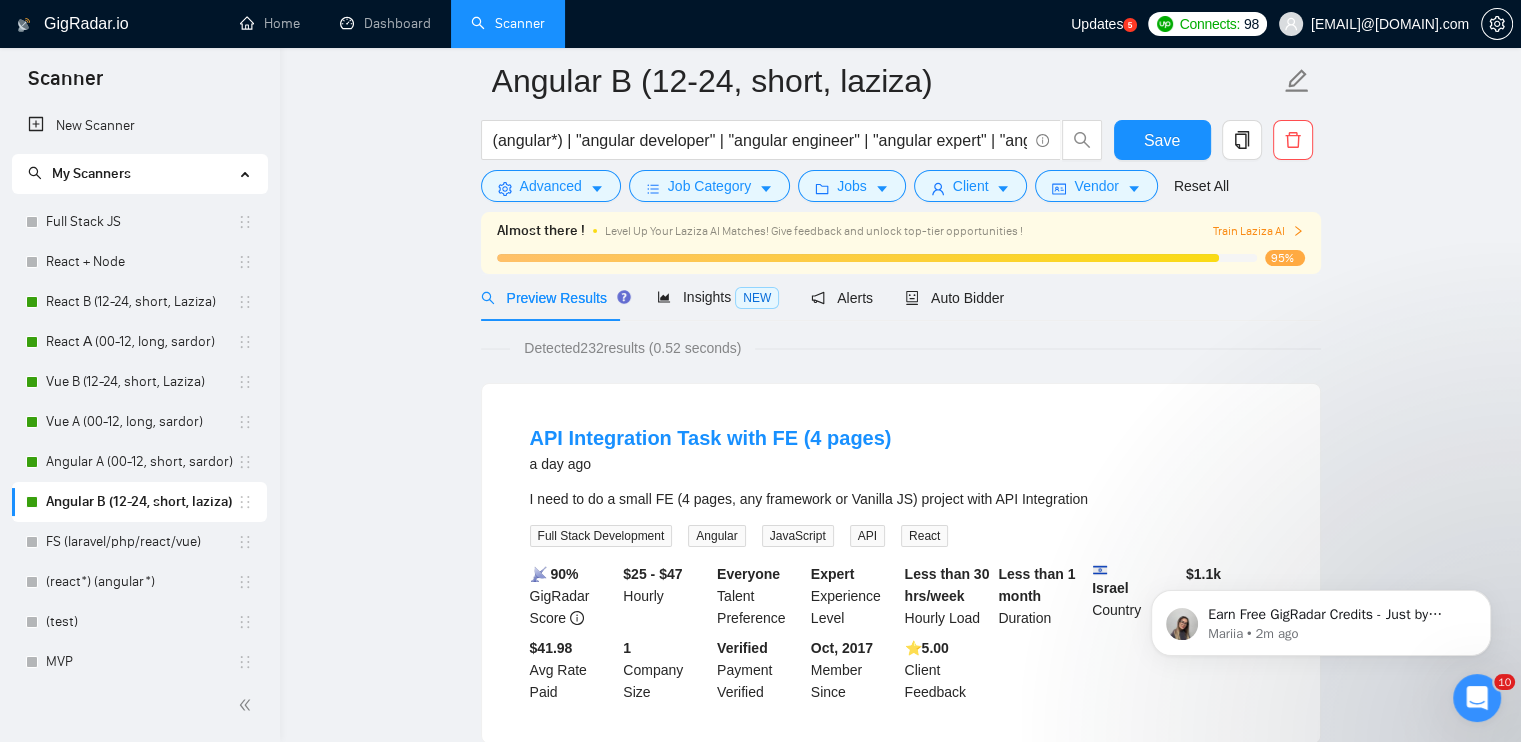 scroll, scrollTop: 0, scrollLeft: 0, axis: both 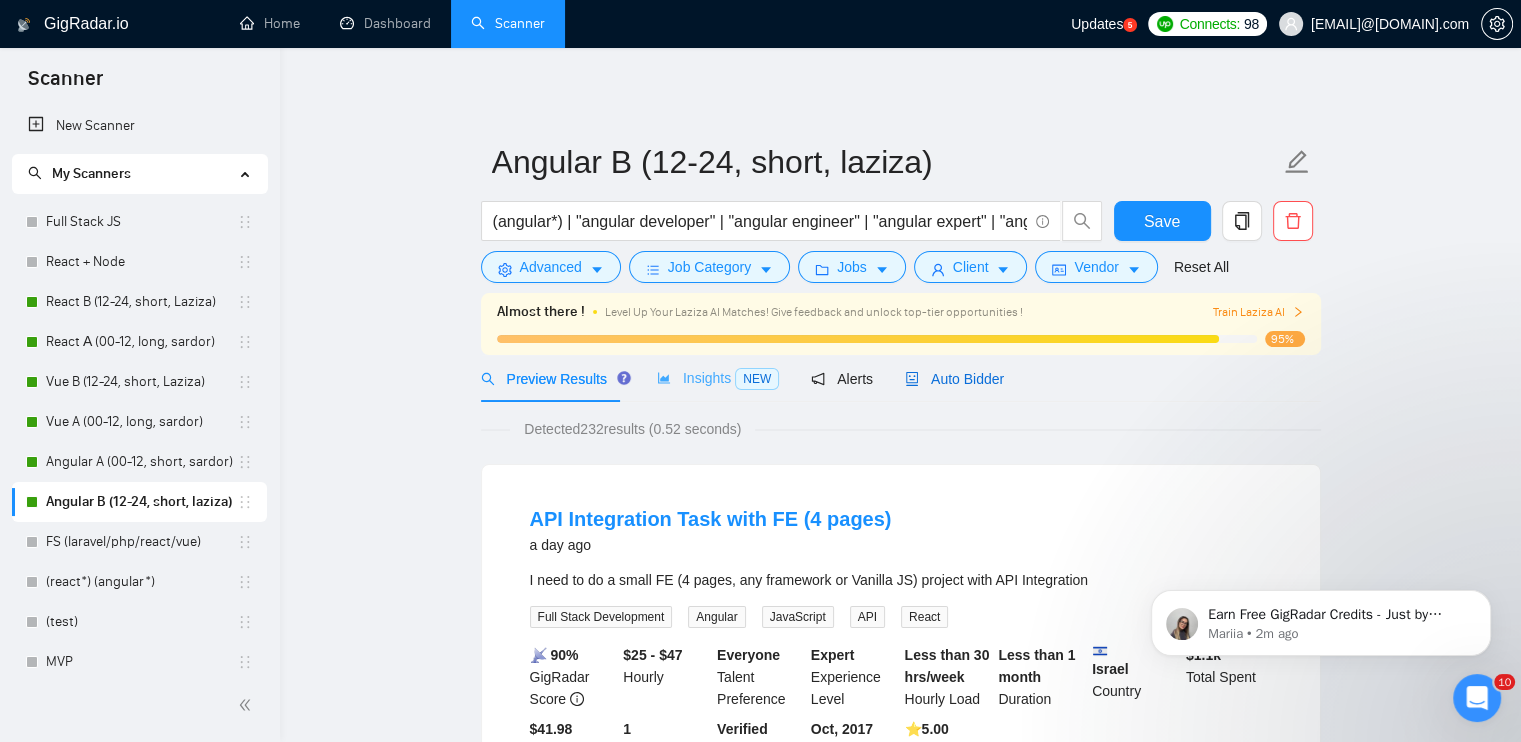 drag, startPoint x: 933, startPoint y: 379, endPoint x: 690, endPoint y: 401, distance: 243.99385 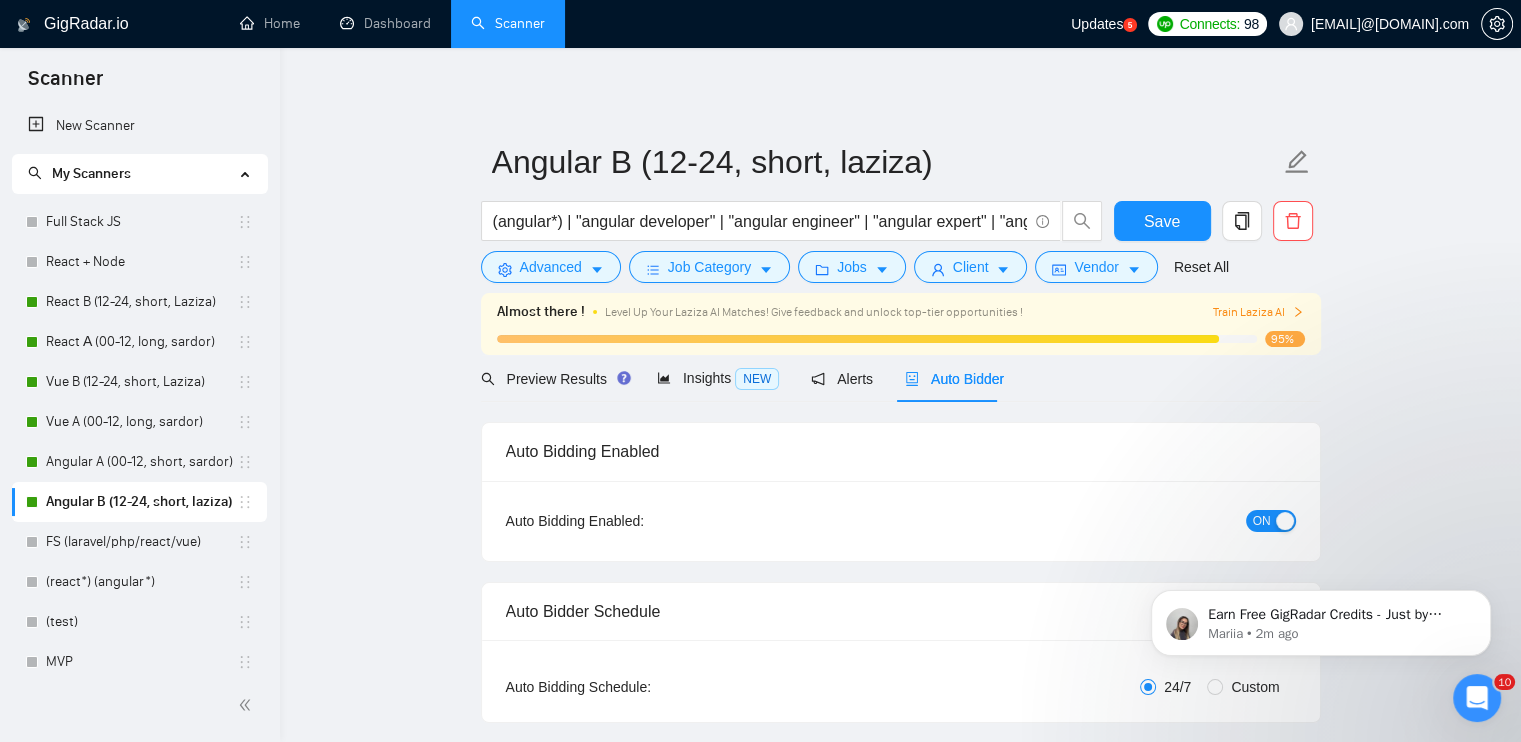 type 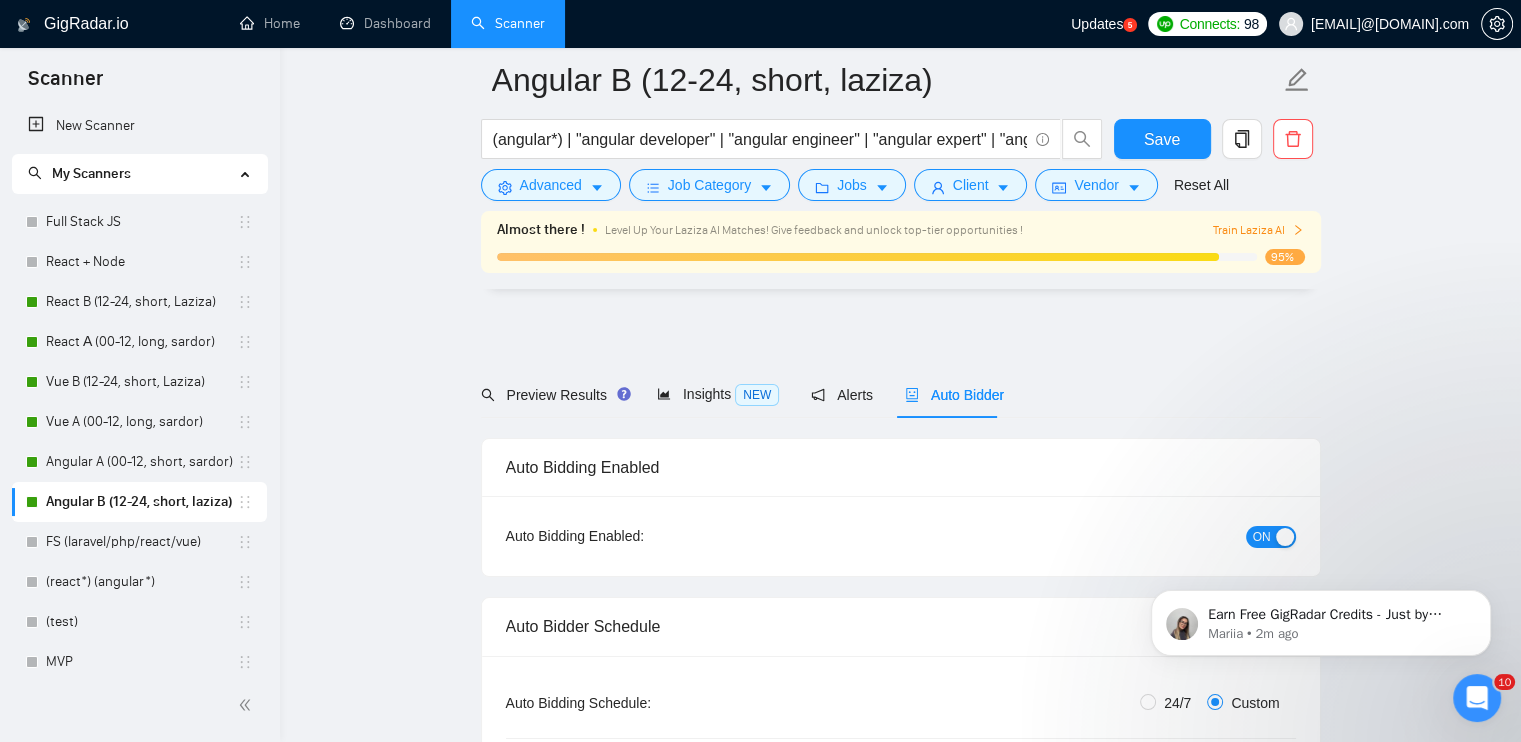 scroll, scrollTop: 400, scrollLeft: 0, axis: vertical 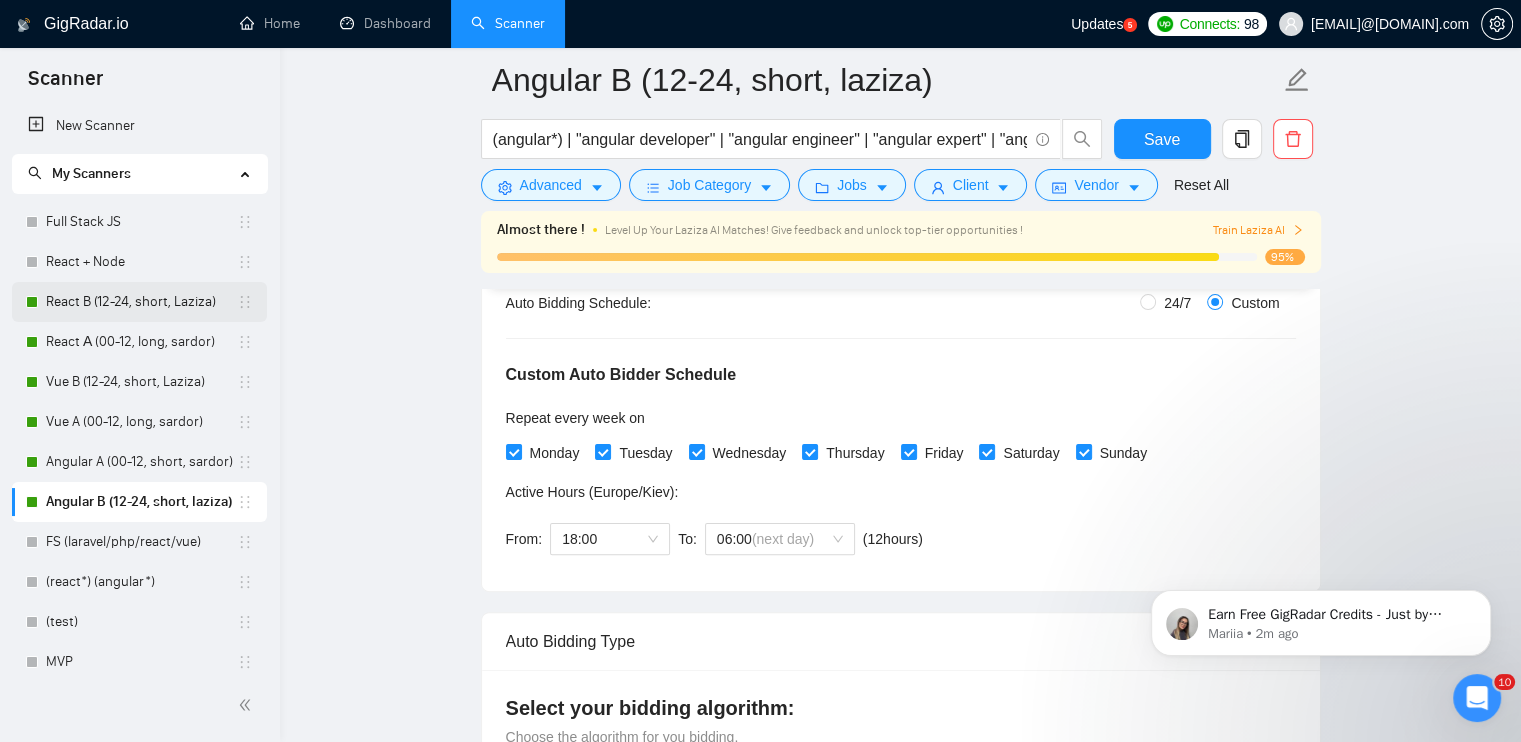 click on "React B (12-24, short, Laziza)" at bounding box center (141, 302) 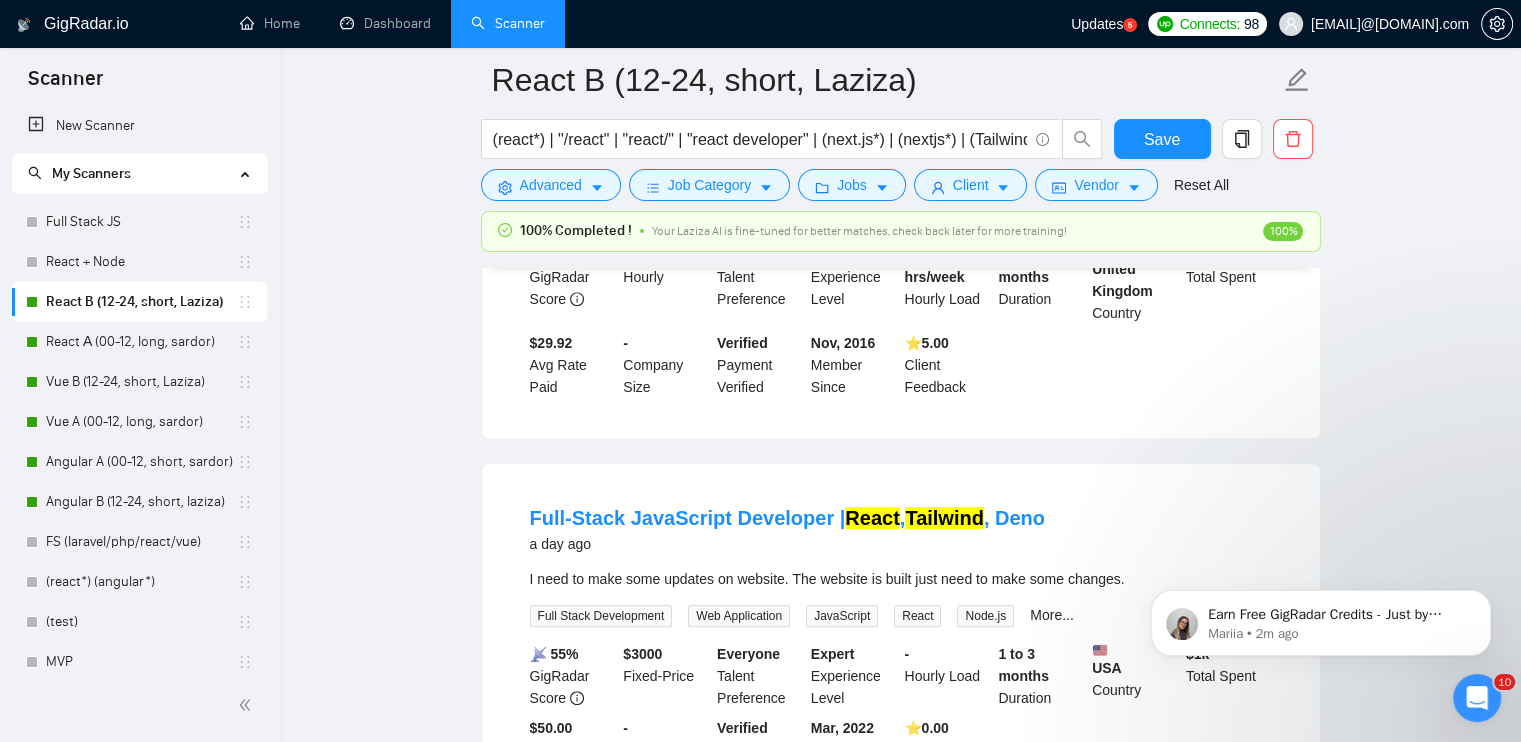 scroll, scrollTop: 928, scrollLeft: 0, axis: vertical 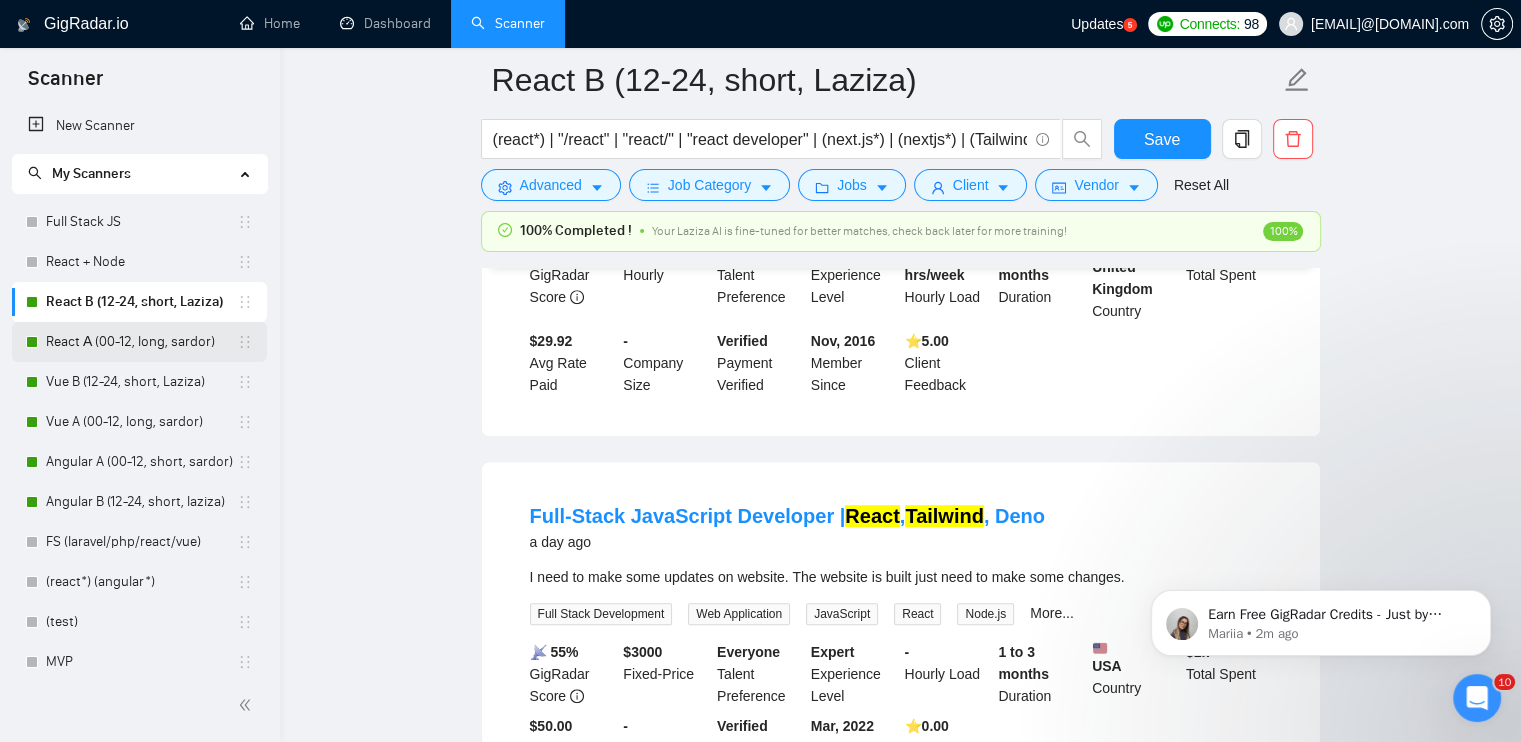 click on "React А (00-12, long, sardor)" at bounding box center [141, 342] 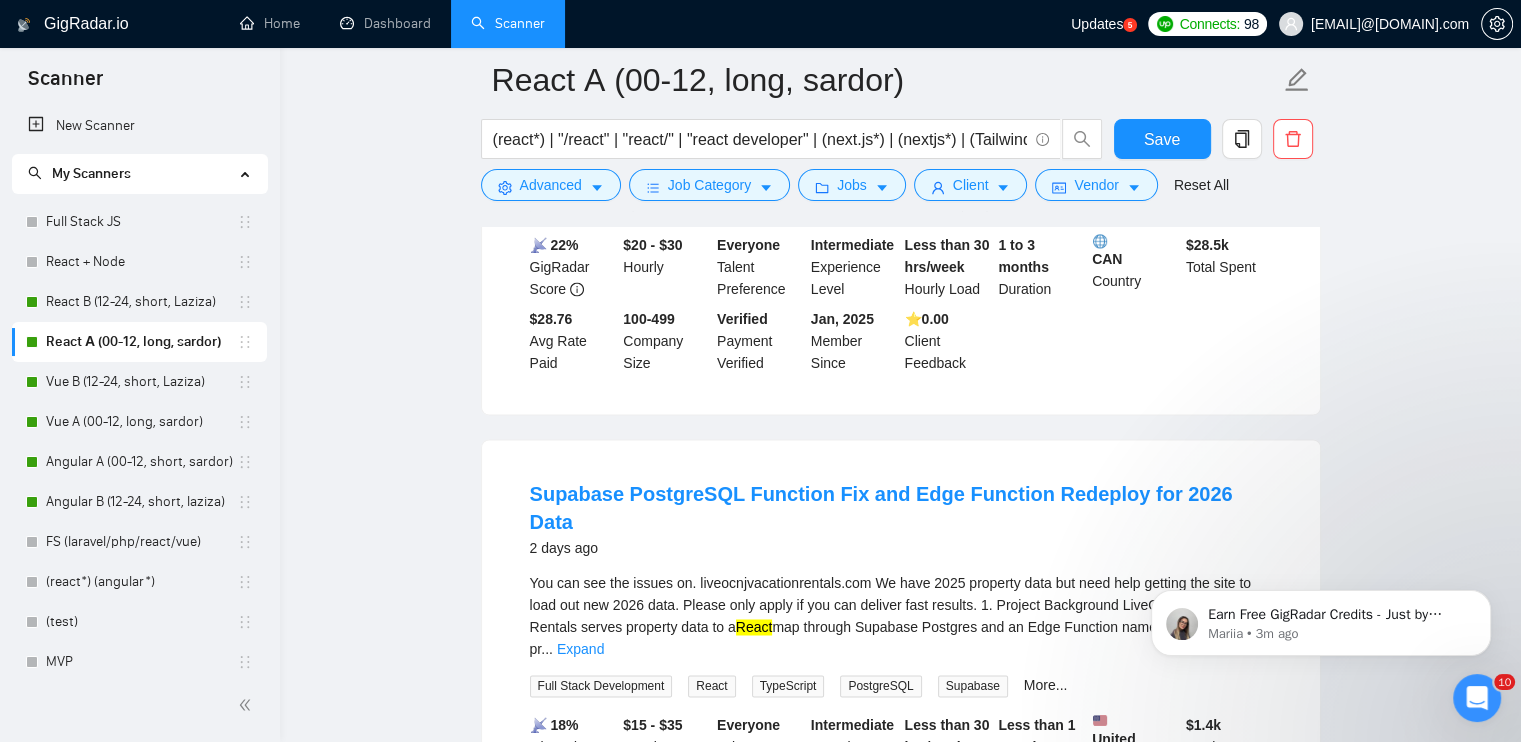 scroll, scrollTop: 3100, scrollLeft: 0, axis: vertical 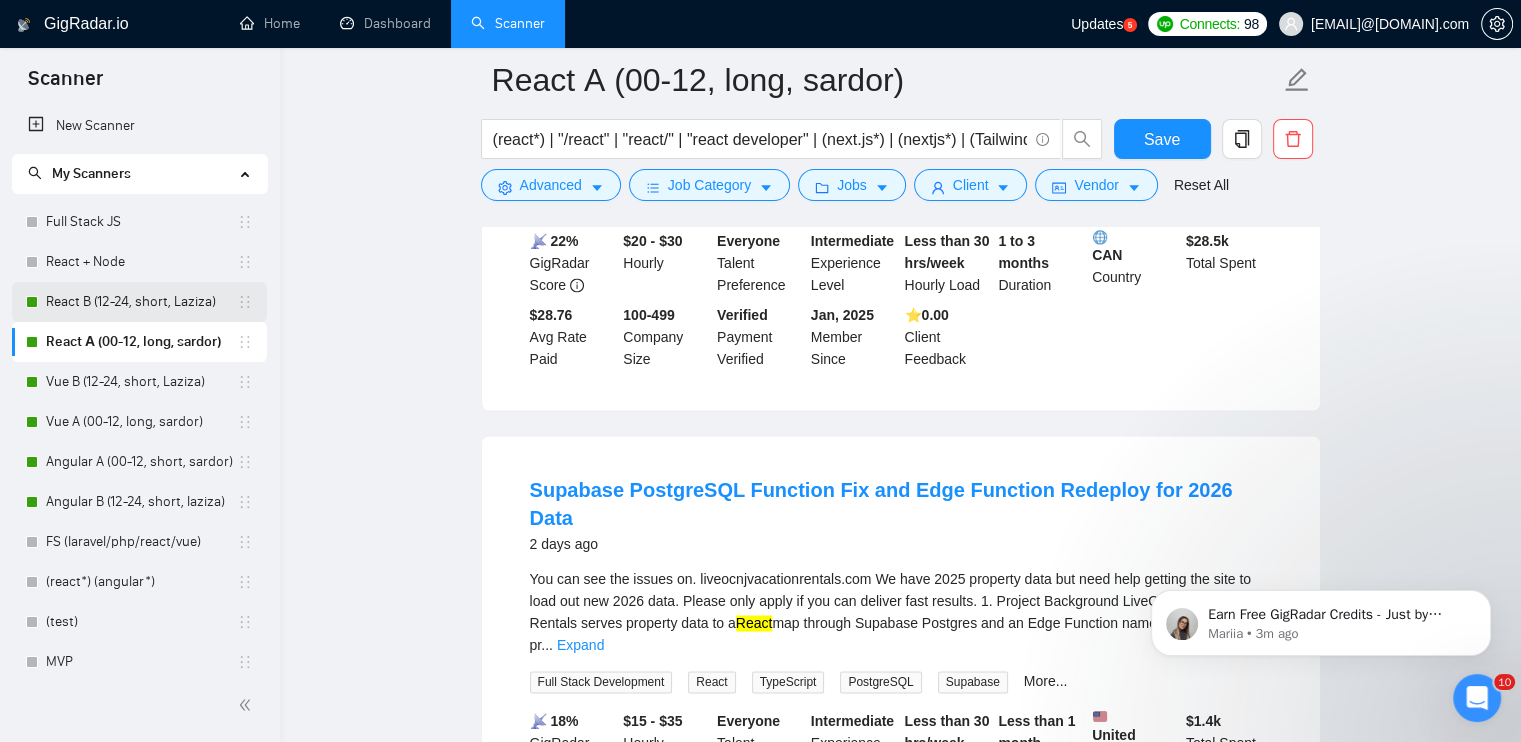 click on "React B (12-24, short, Laziza)" at bounding box center (141, 302) 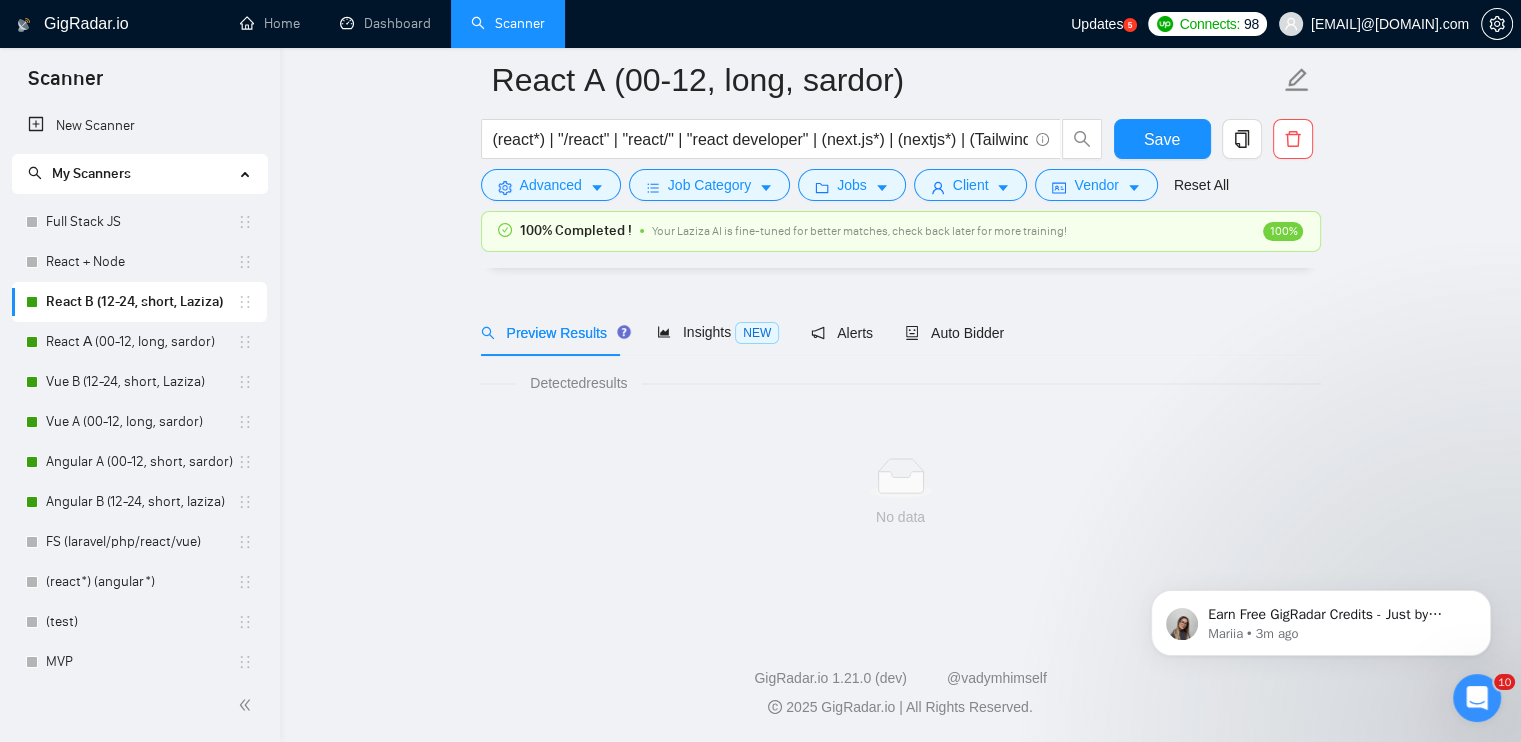 scroll, scrollTop: 0, scrollLeft: 0, axis: both 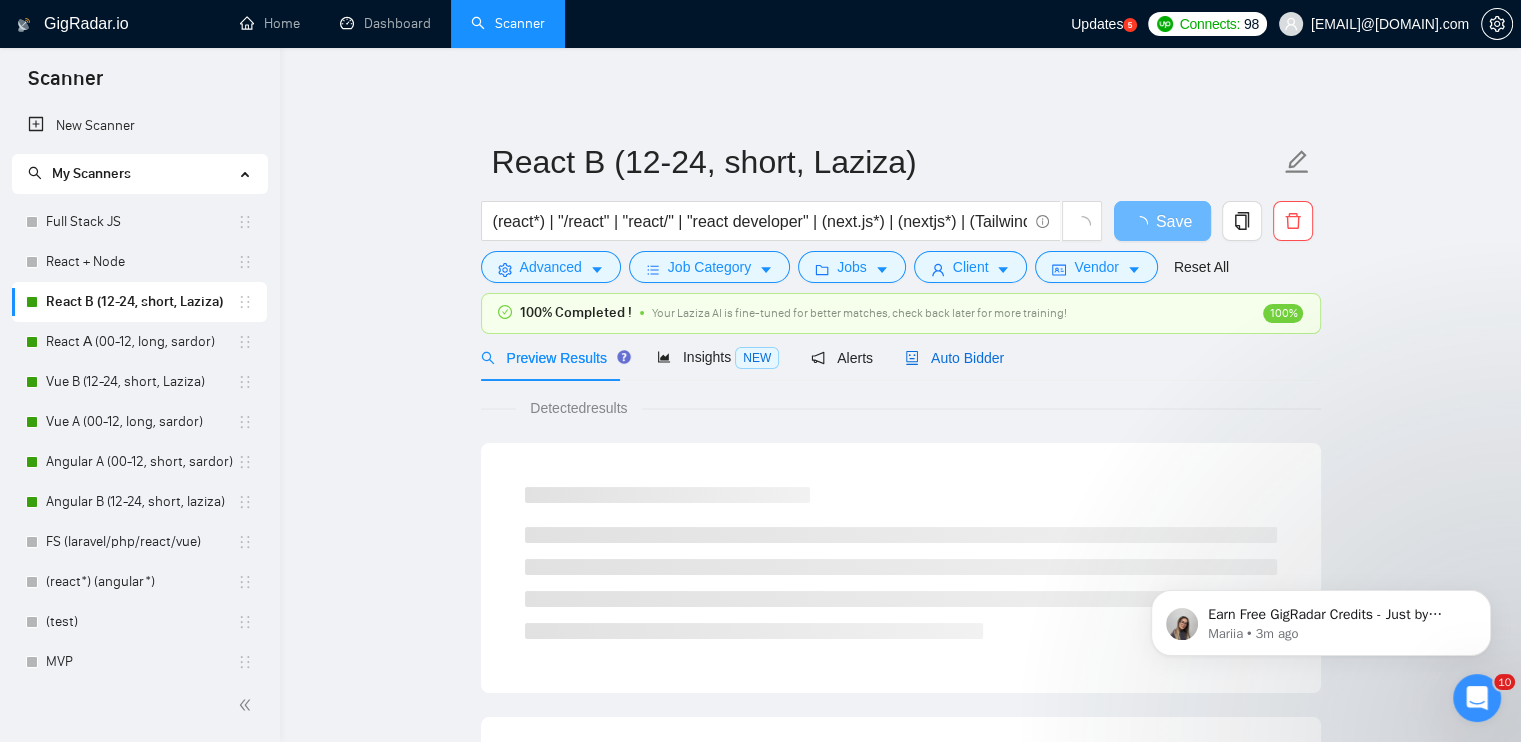 click on "Auto Bidder" at bounding box center [954, 358] 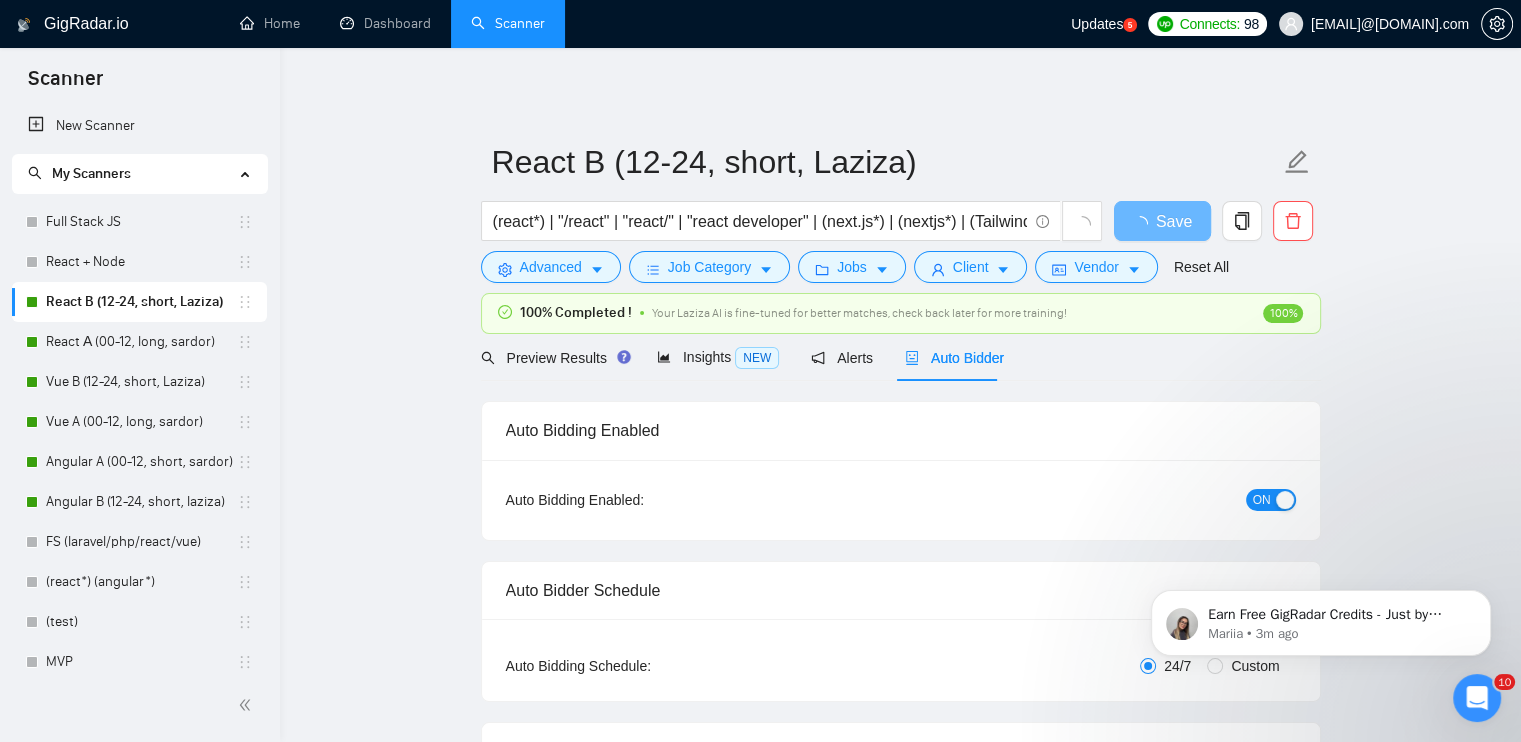 type 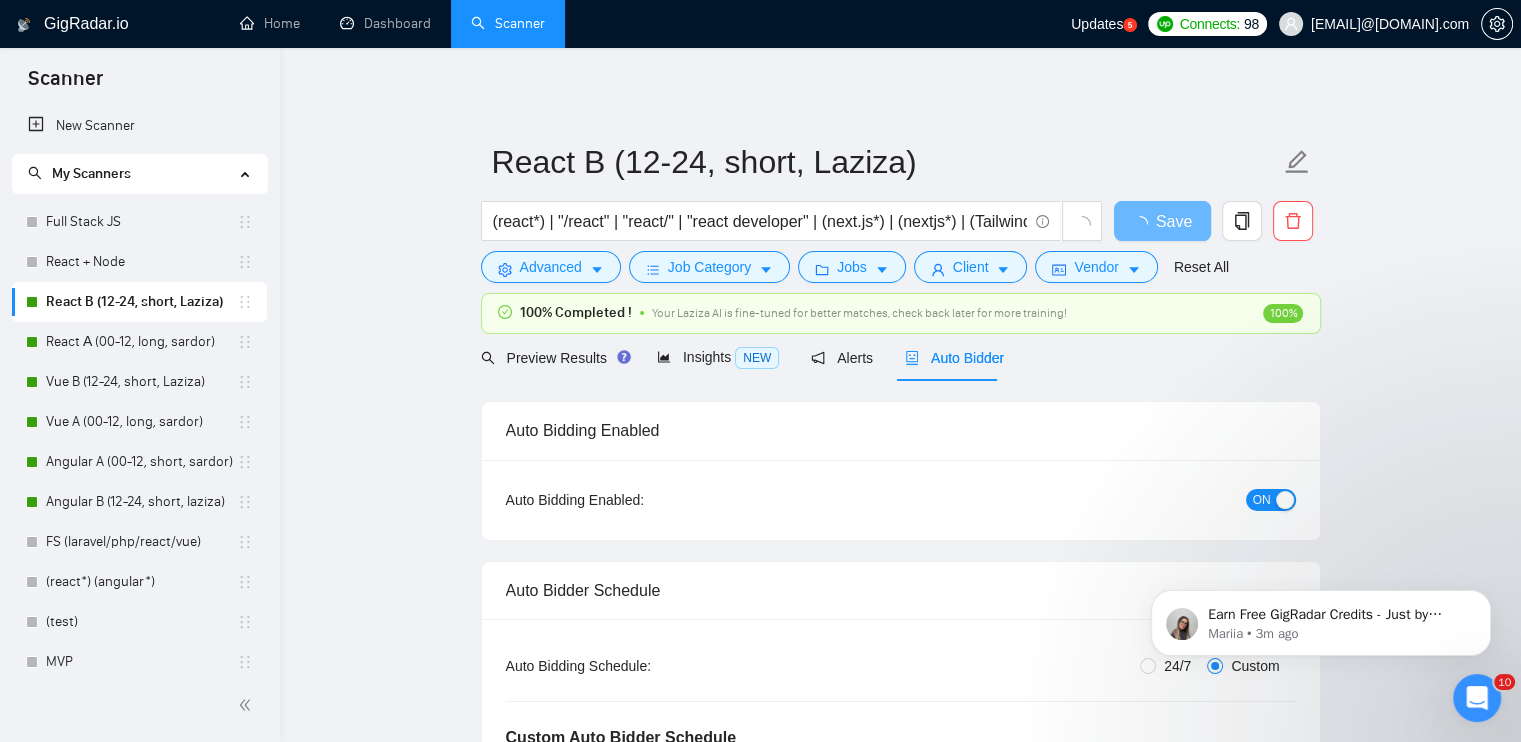 type 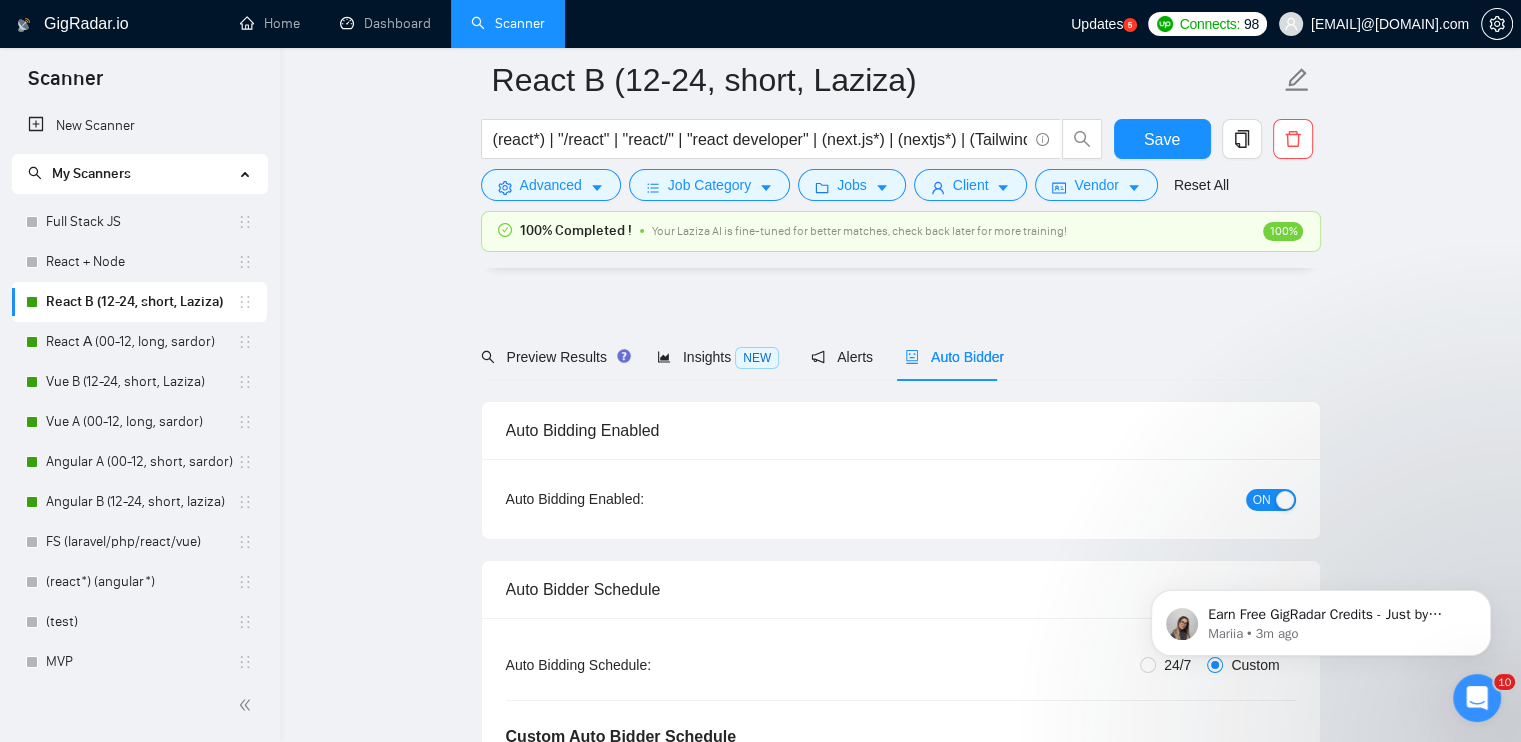 scroll, scrollTop: 400, scrollLeft: 0, axis: vertical 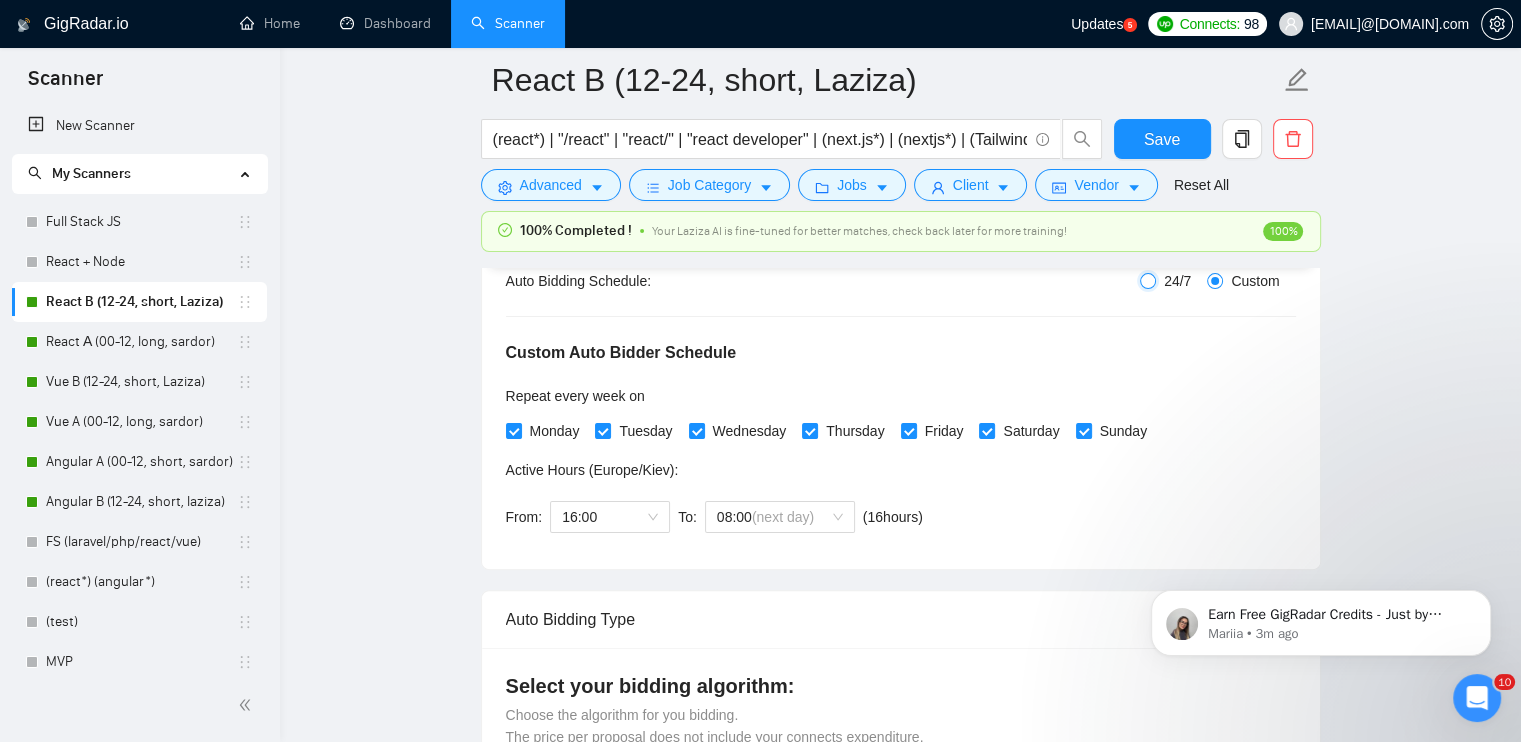 click on "24/7" at bounding box center (1148, 281) 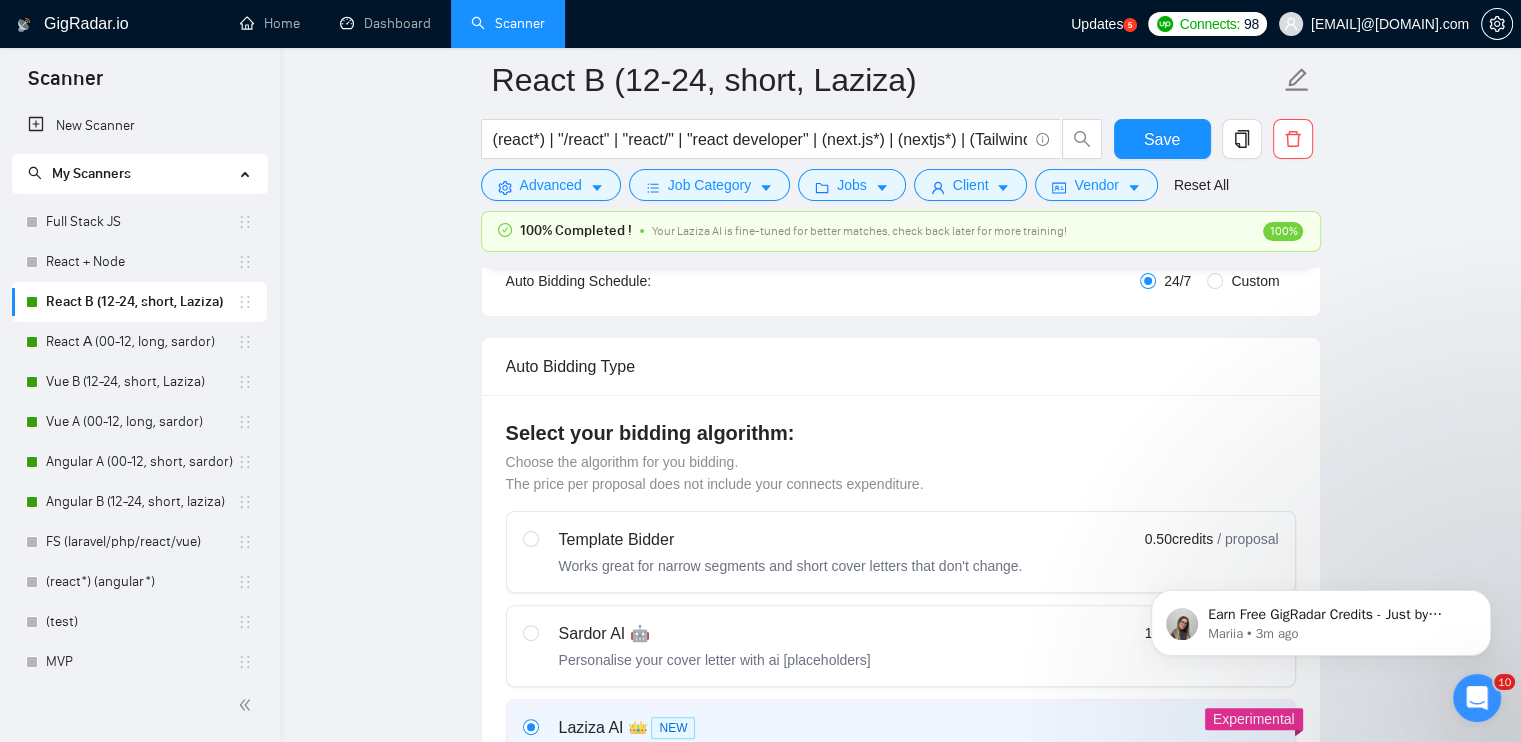click on "Custom" at bounding box center [1255, 281] 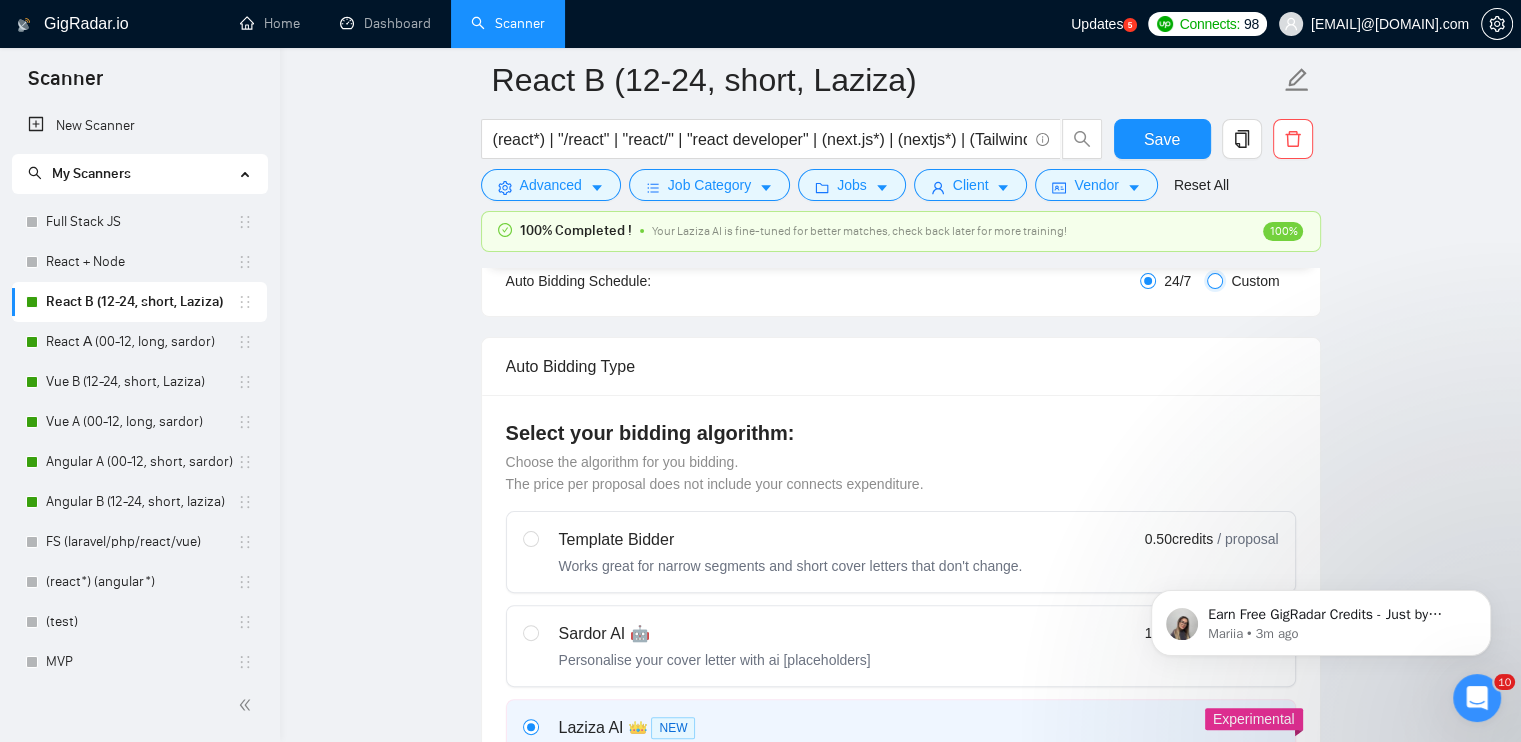 click on "Custom" at bounding box center (1215, 281) 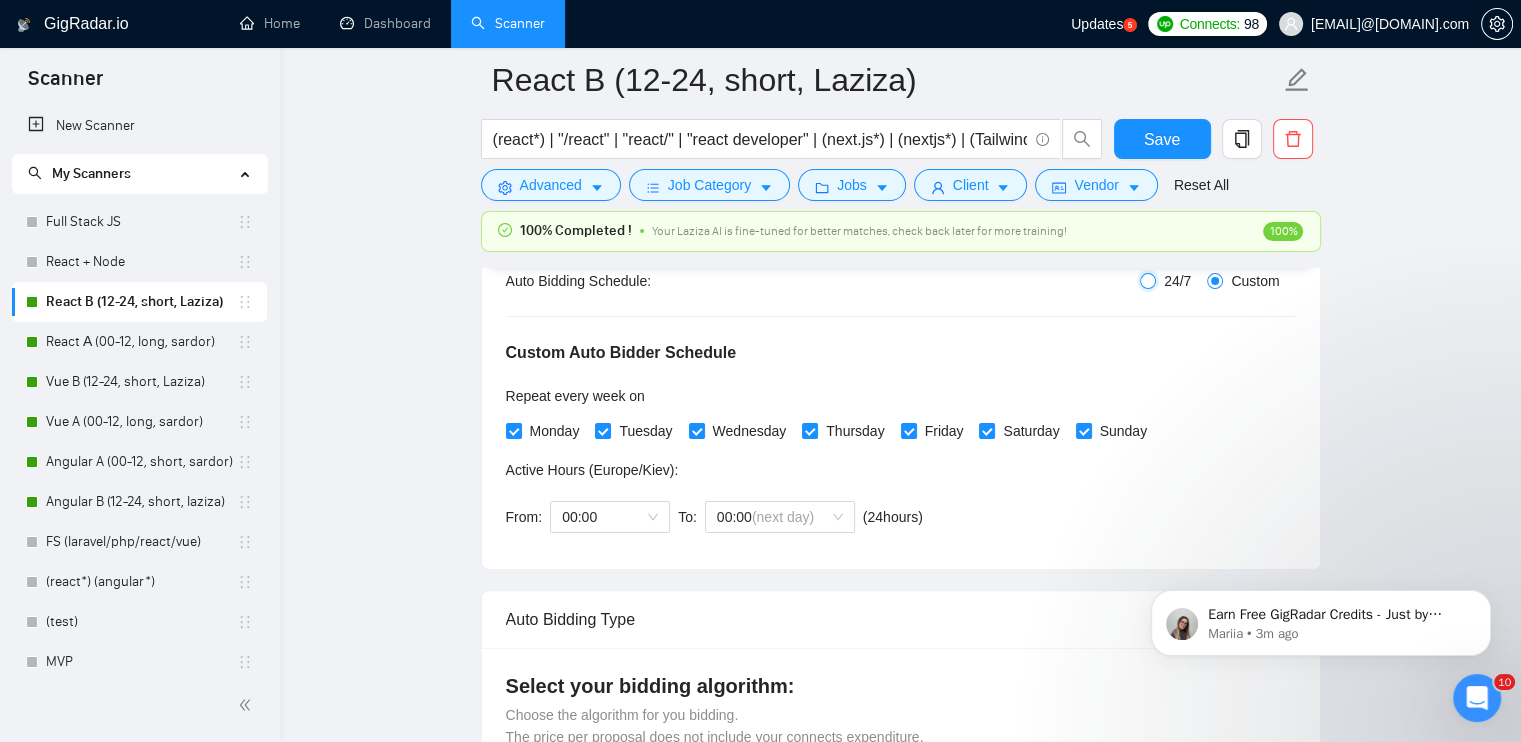 click on "24/7" at bounding box center (1148, 281) 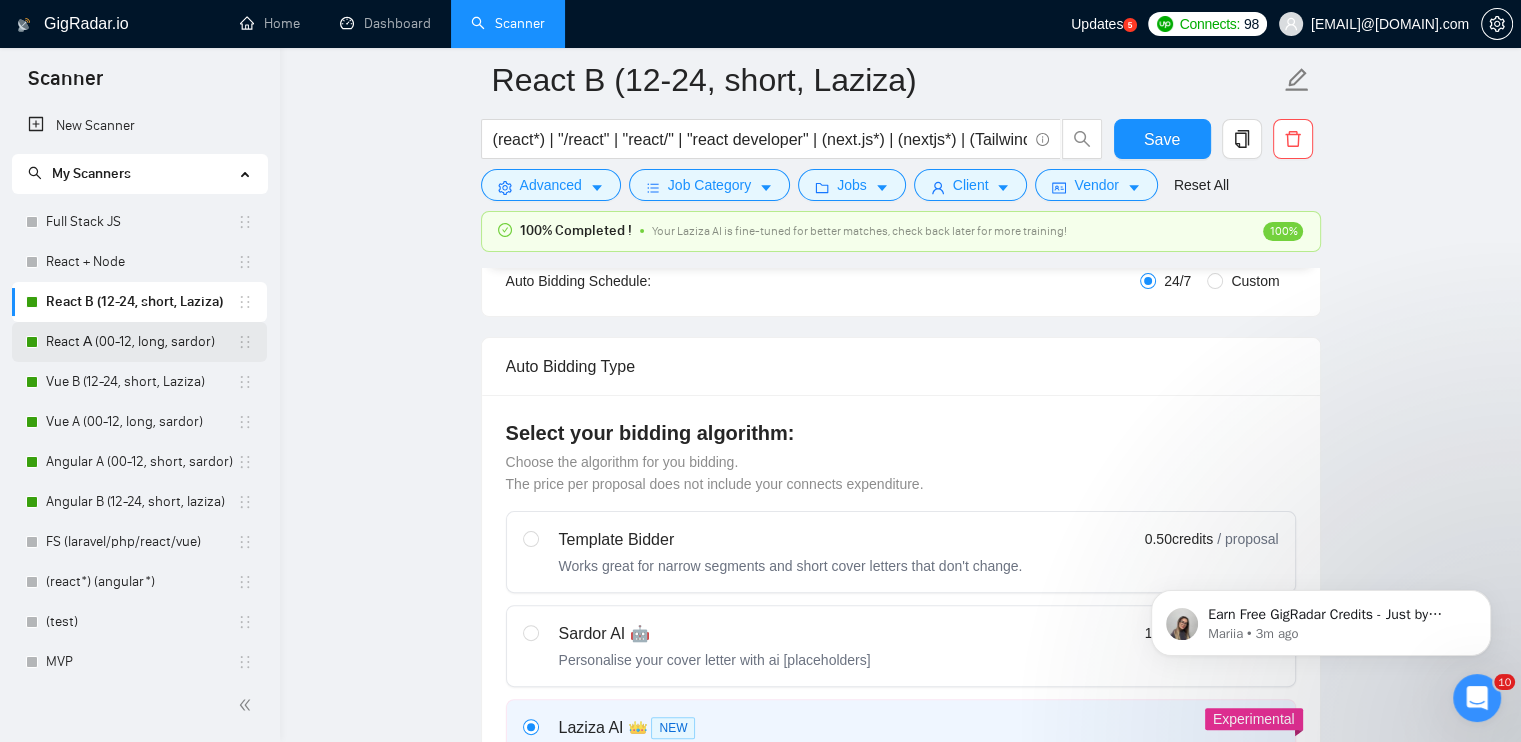 click on "React А (00-12, long, sardor)" at bounding box center (141, 342) 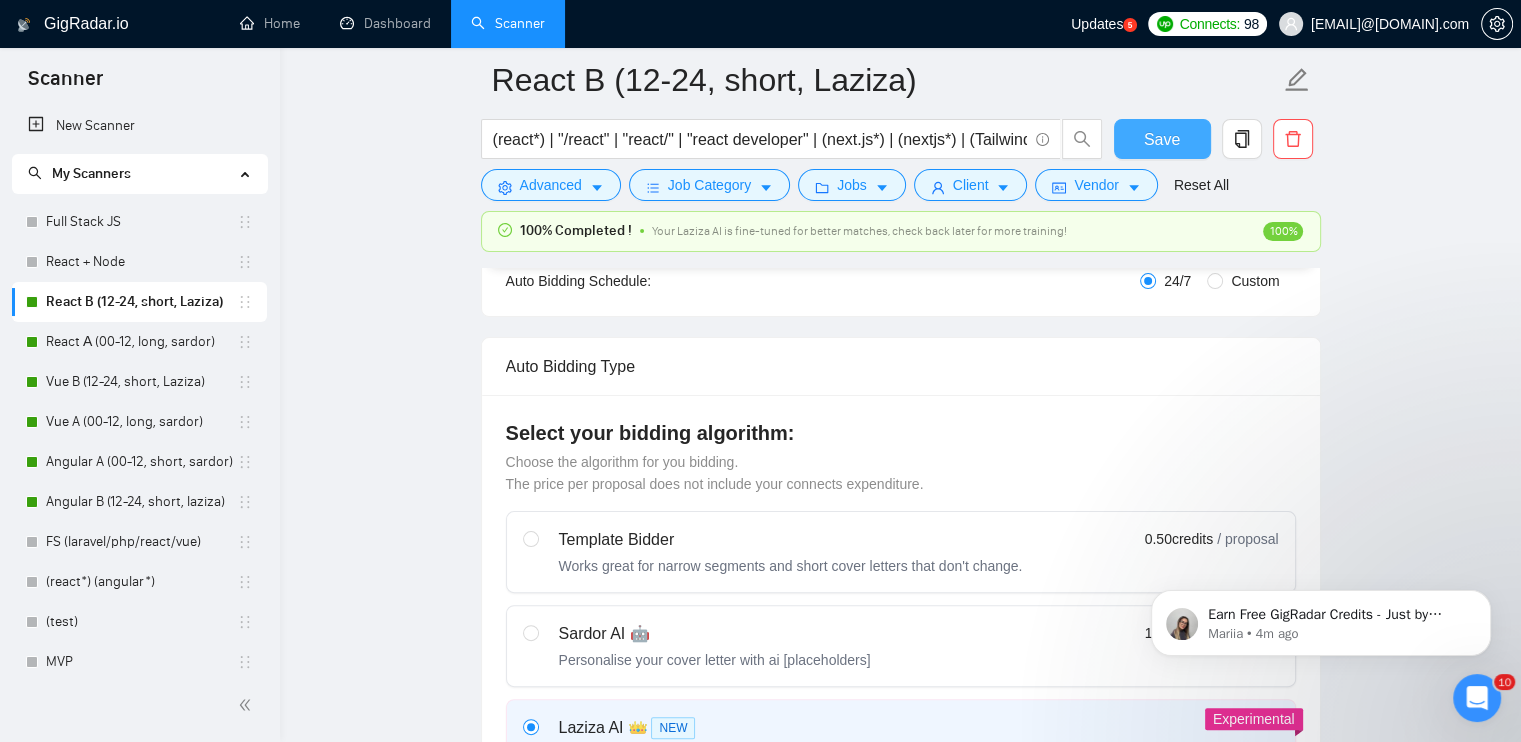 click on "Save" at bounding box center (1162, 139) 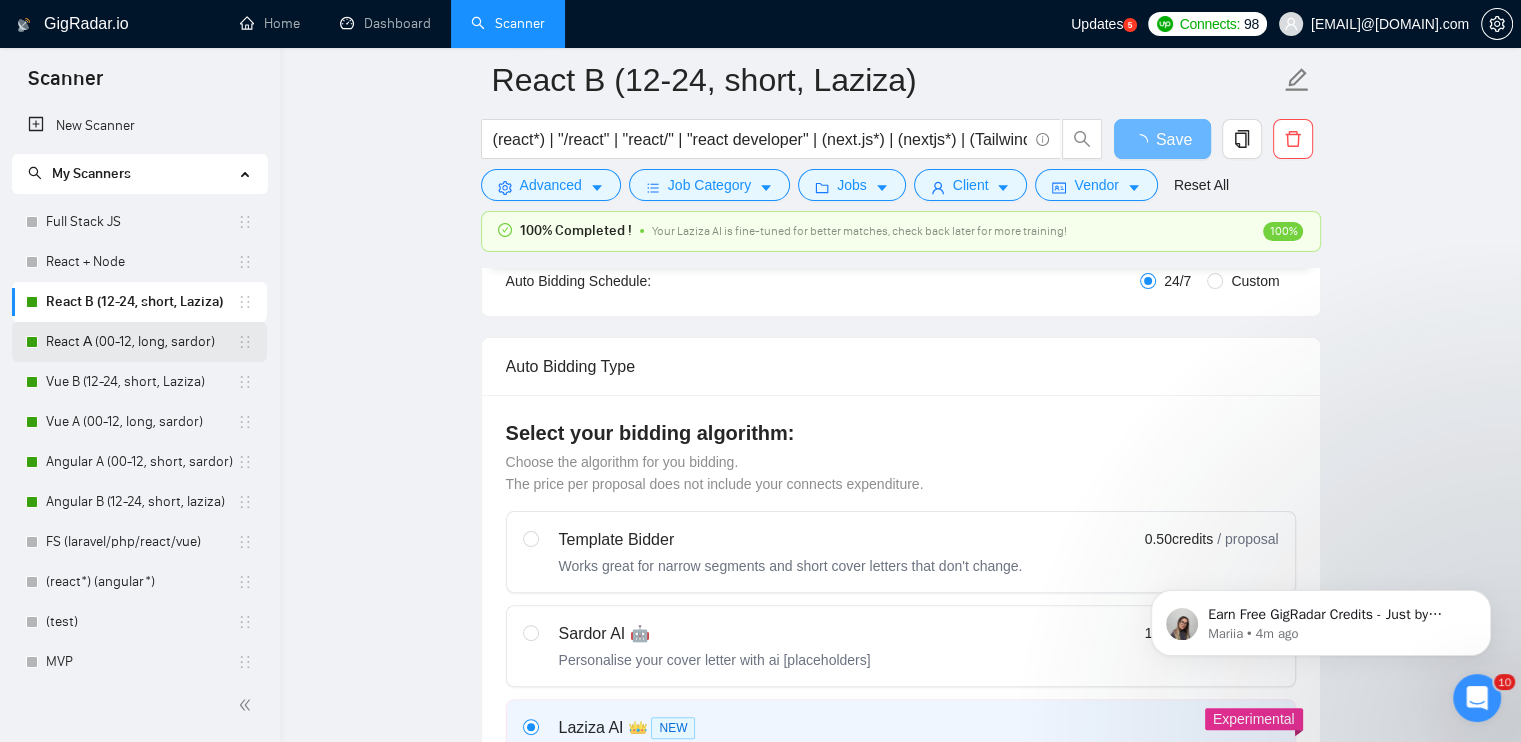 click on "React А (00-12, long, sardor)" at bounding box center [141, 342] 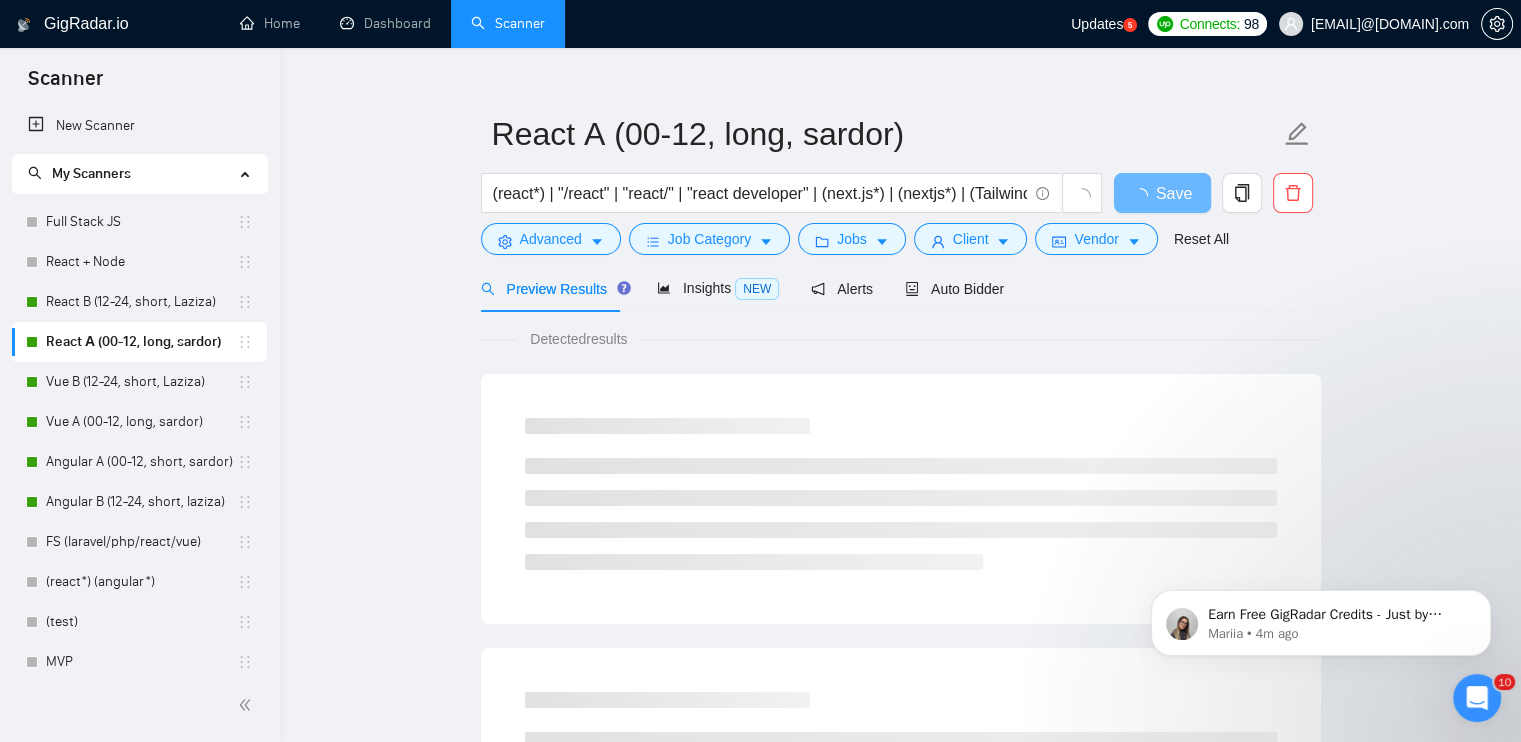 scroll, scrollTop: 0, scrollLeft: 0, axis: both 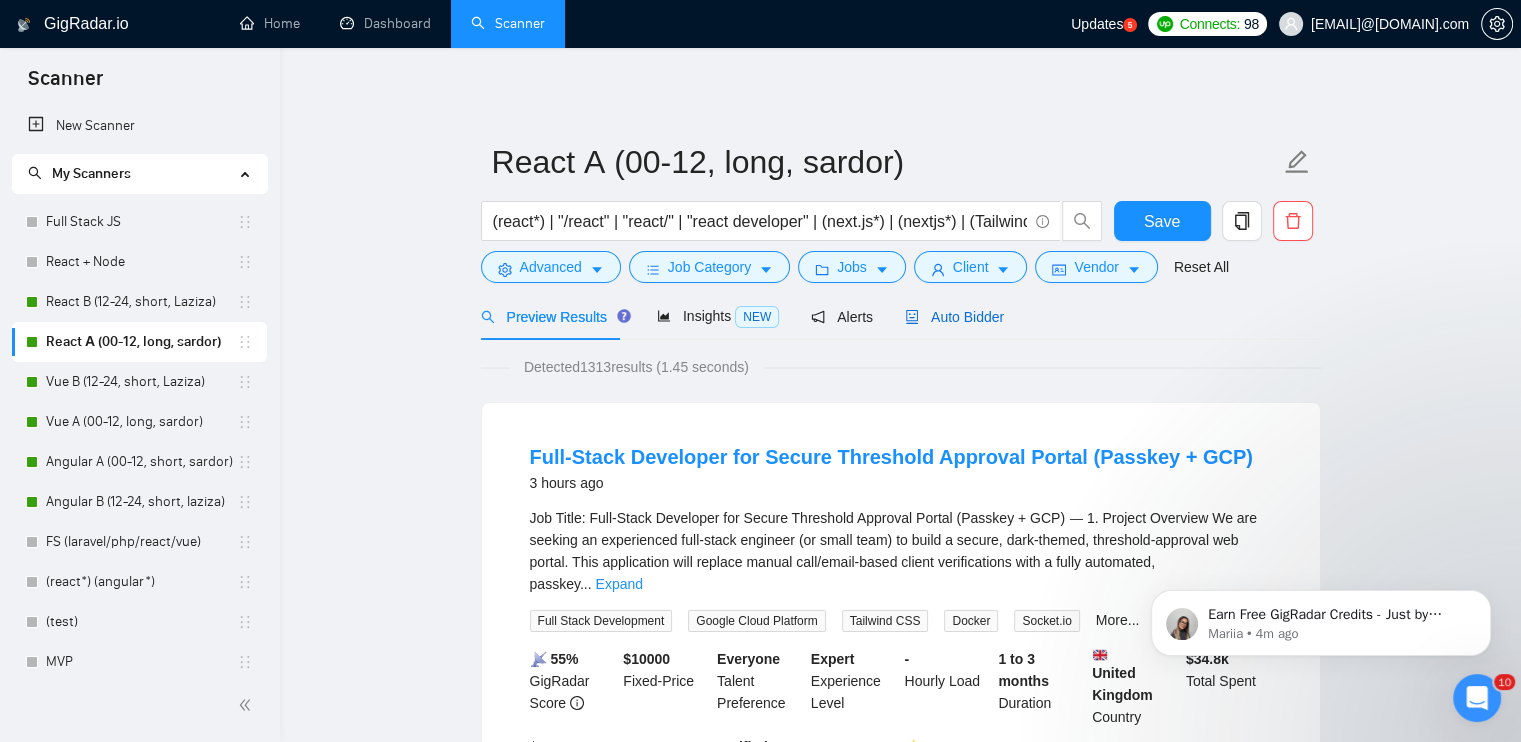 click on "Auto Bidder" at bounding box center (954, 317) 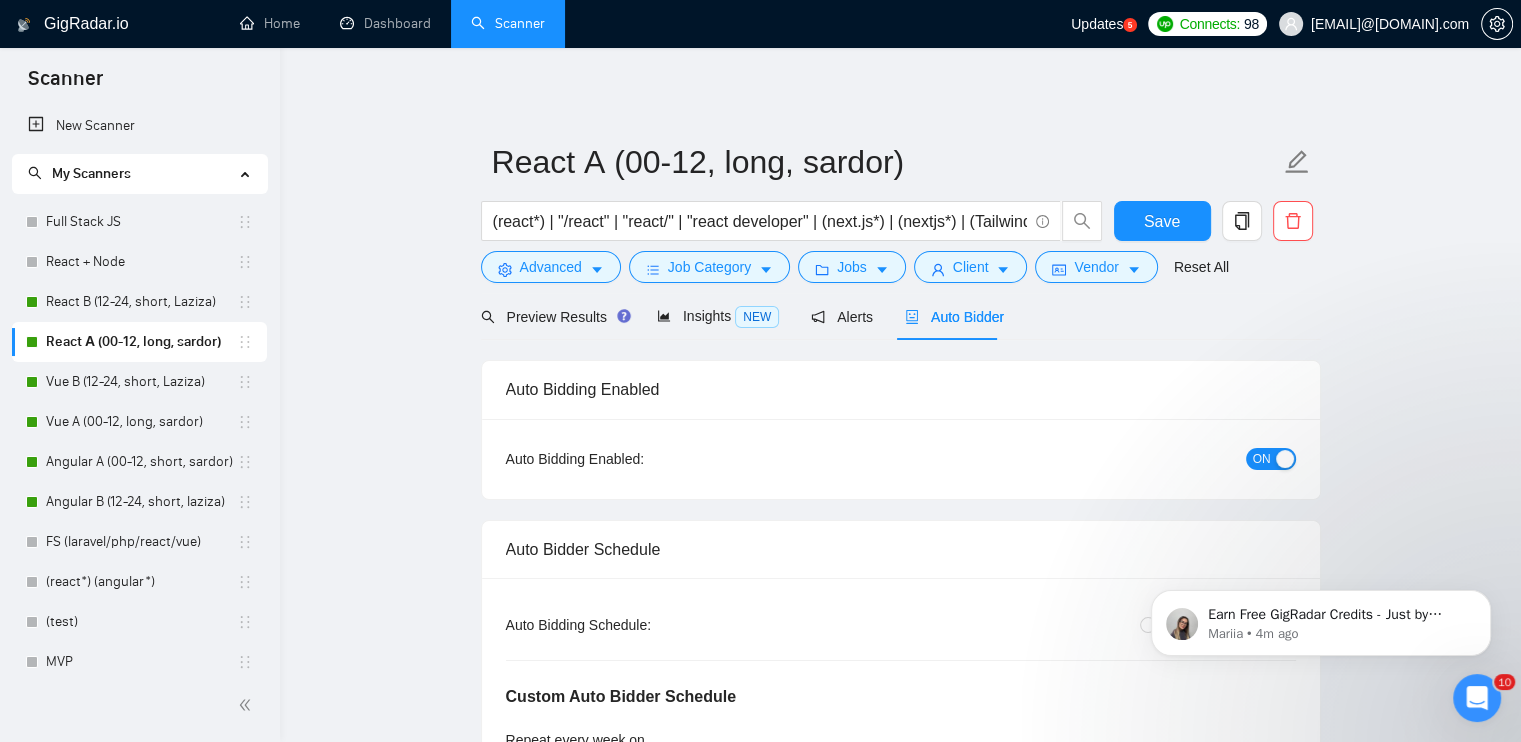type 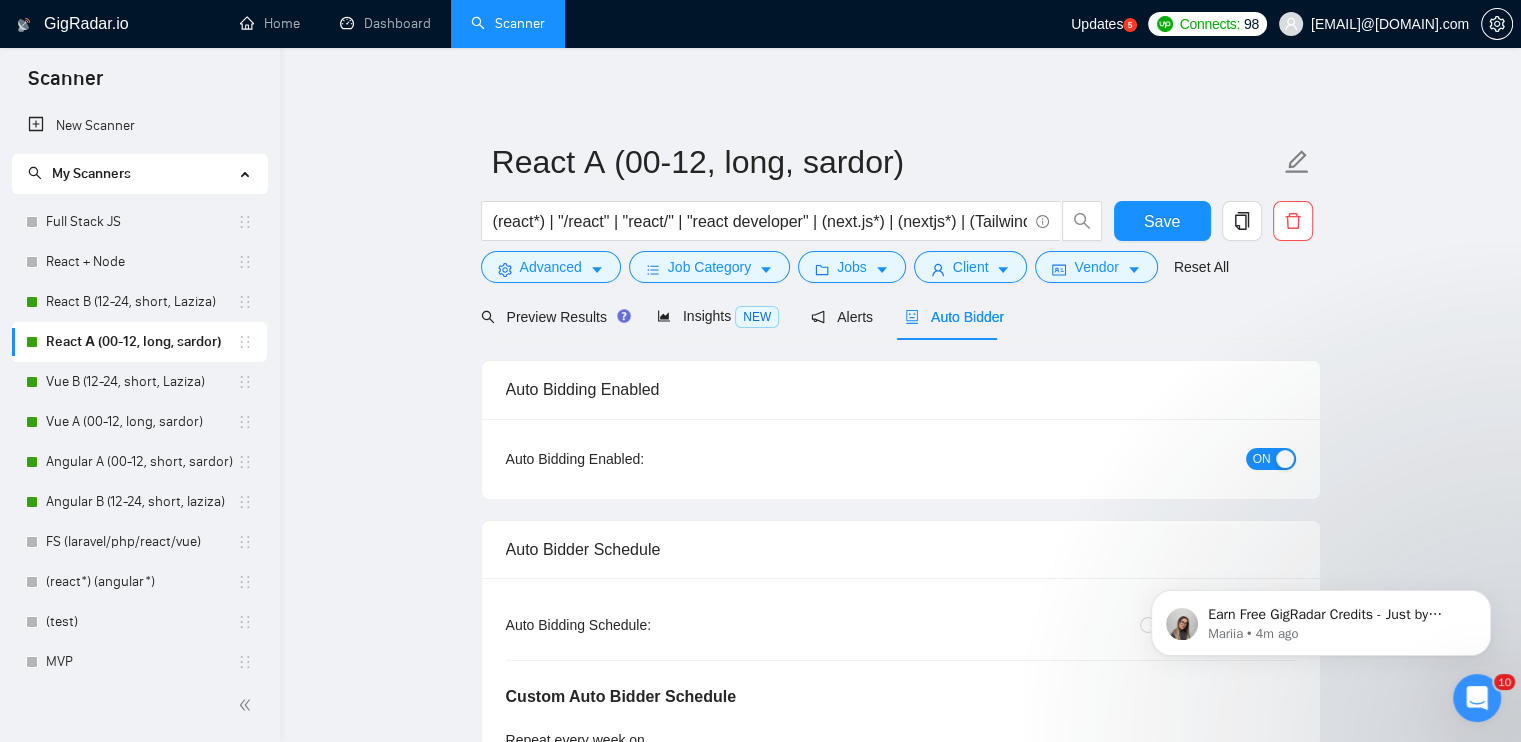 type 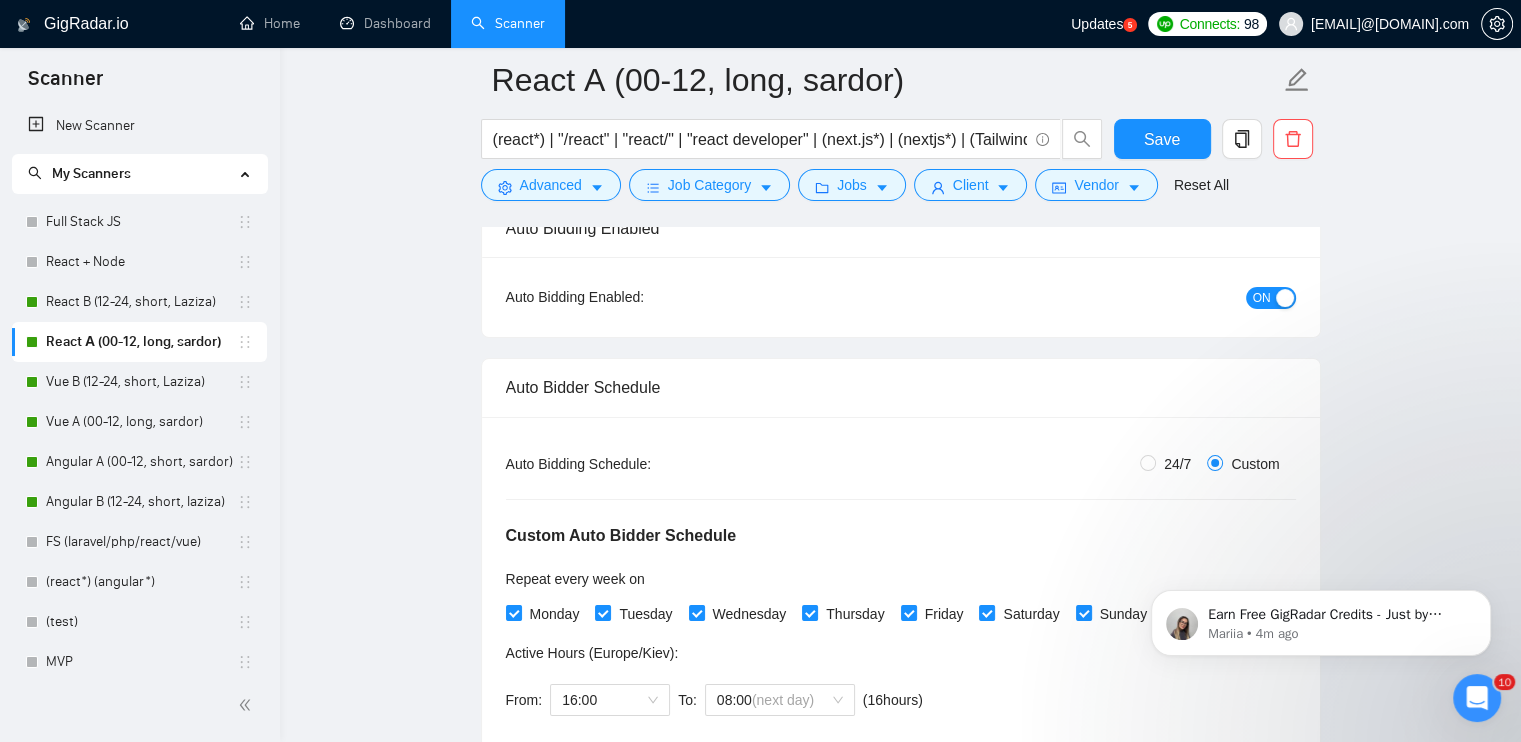 scroll, scrollTop: 200, scrollLeft: 0, axis: vertical 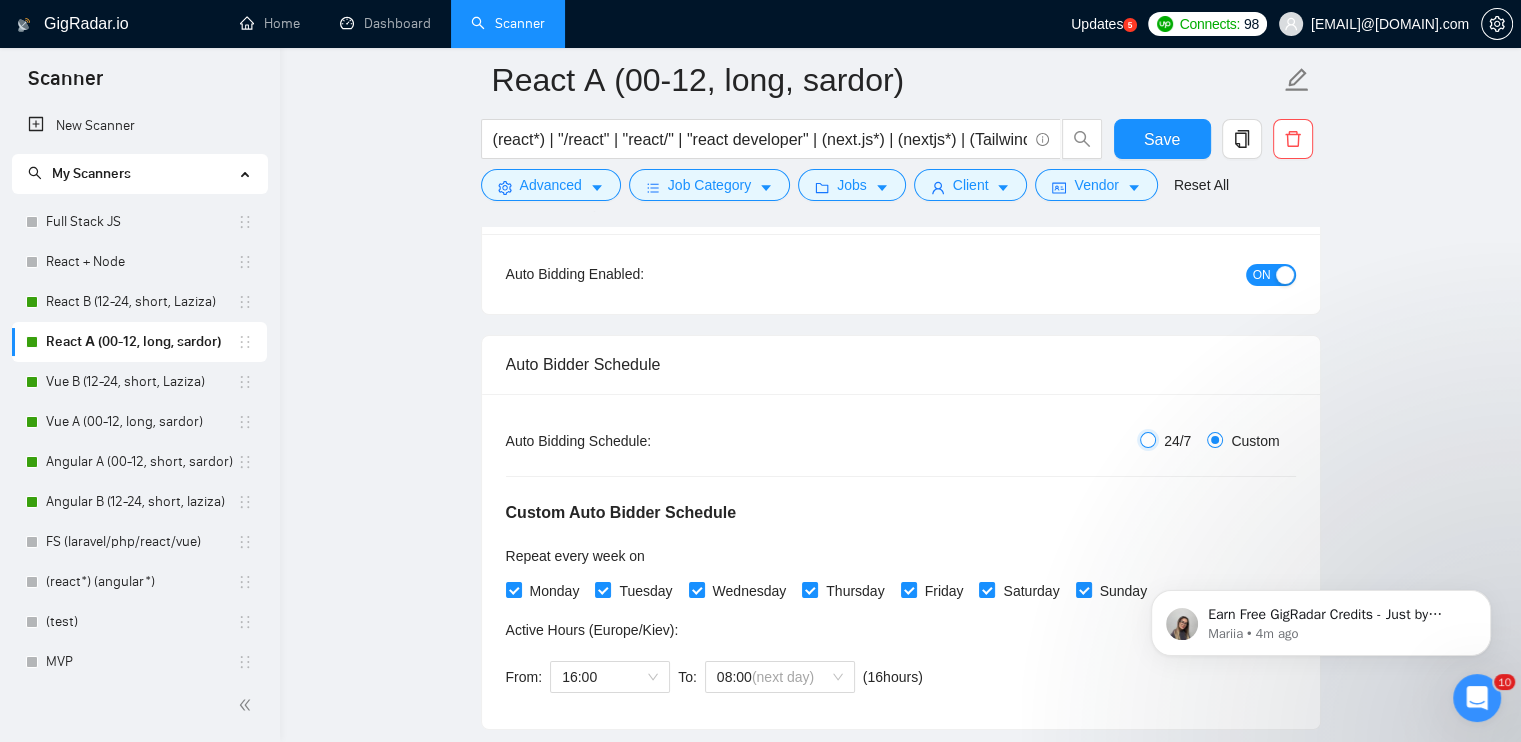 click on "24/7" at bounding box center (1148, 440) 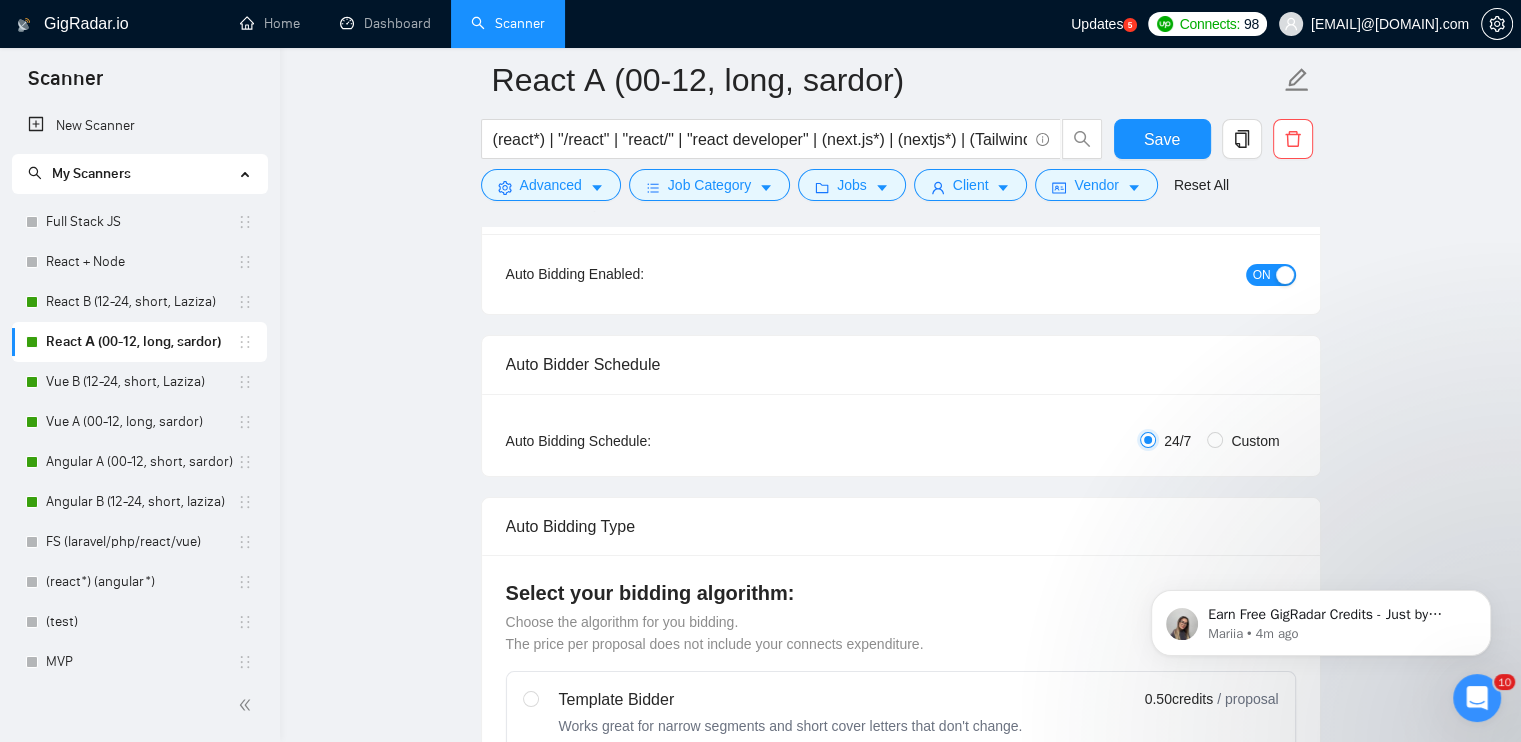 radio on "false" 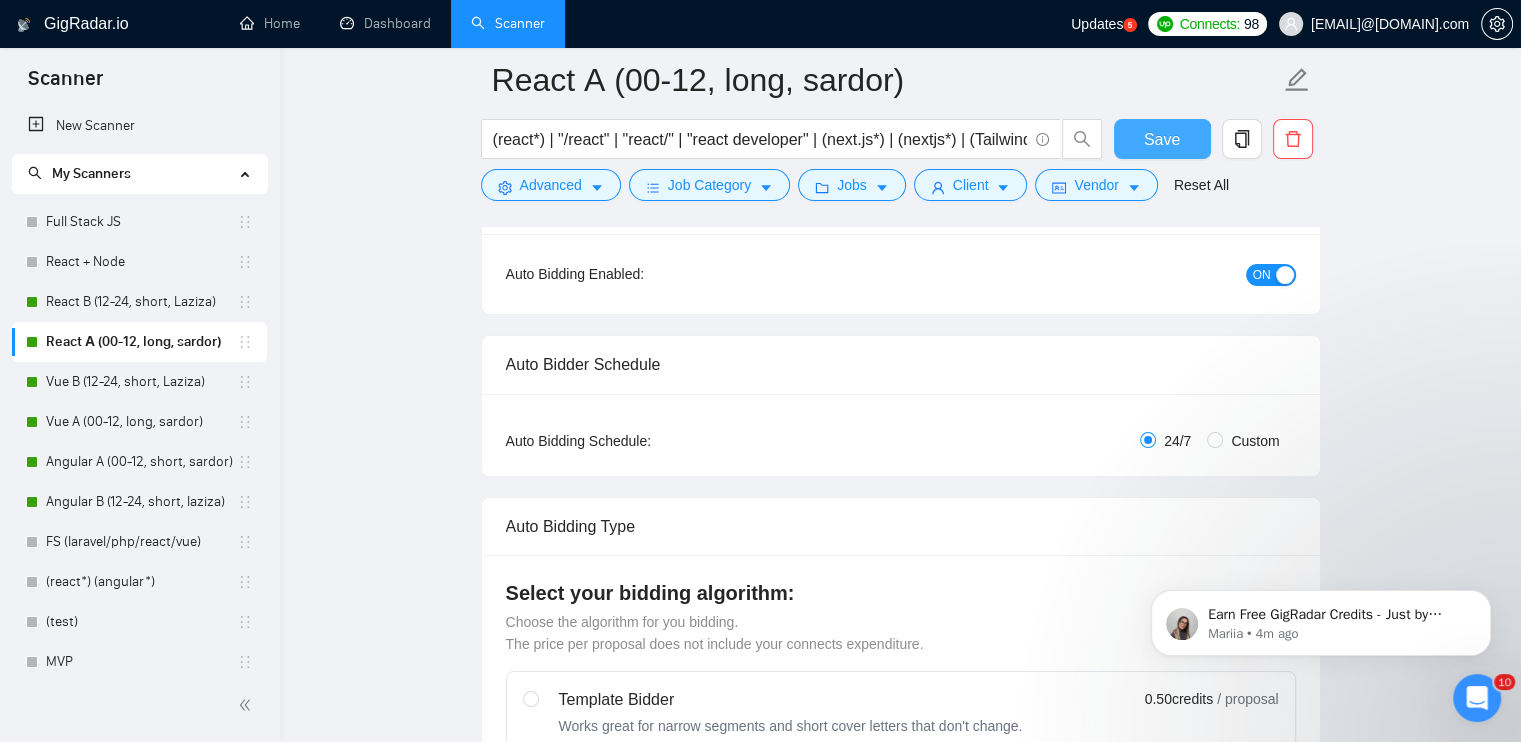 click on "Save" at bounding box center (1162, 139) 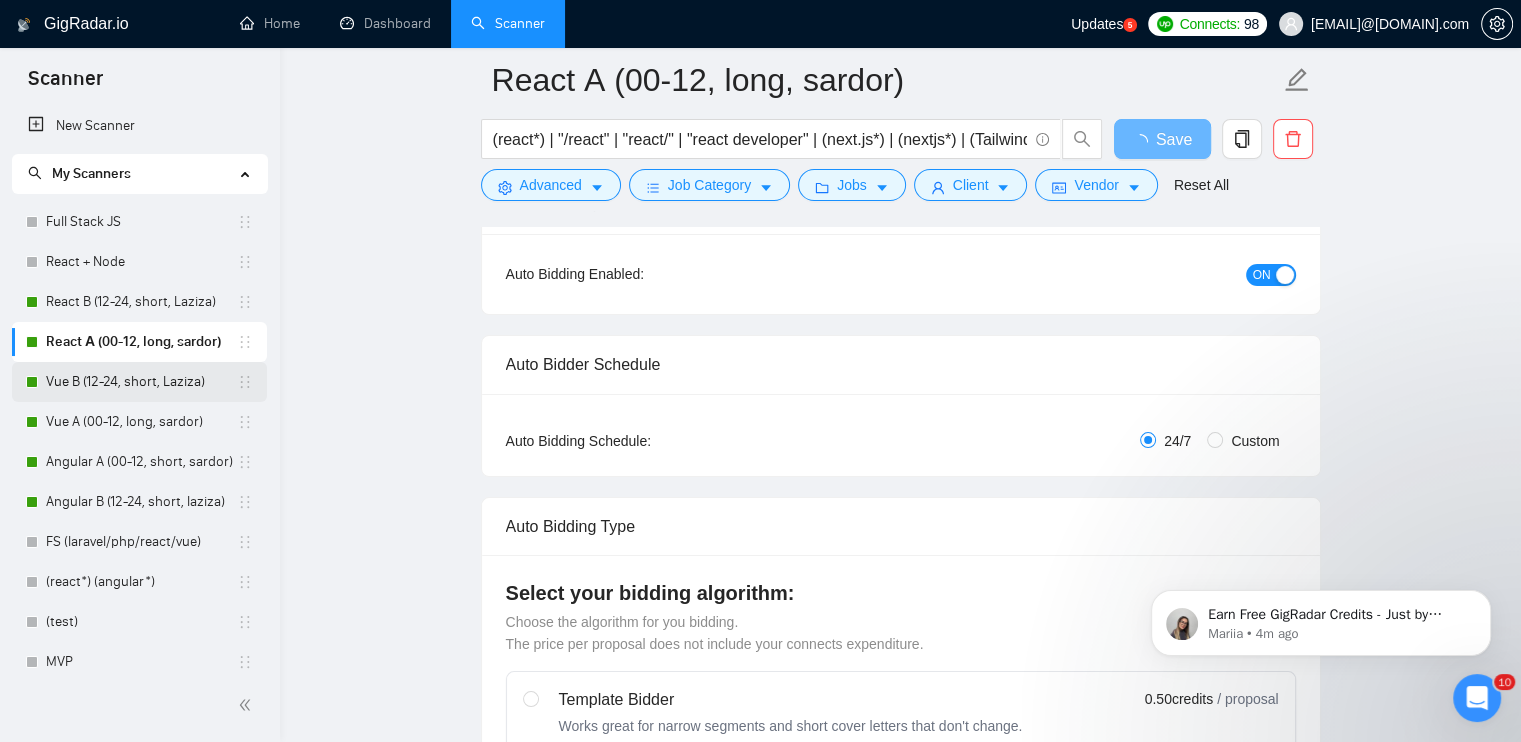 click on "Vue B (12-24, short, Laziza)" at bounding box center (141, 382) 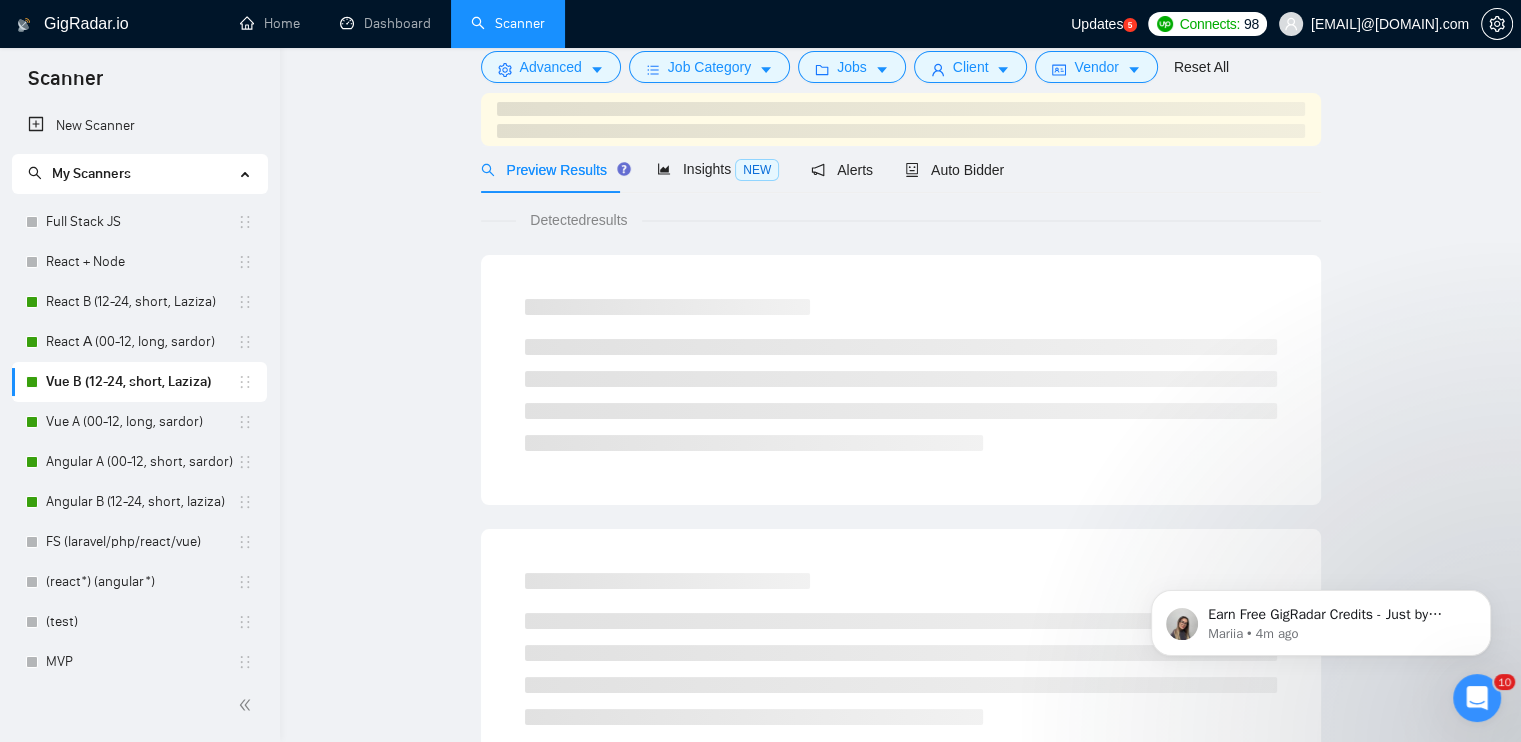 scroll, scrollTop: 0, scrollLeft: 0, axis: both 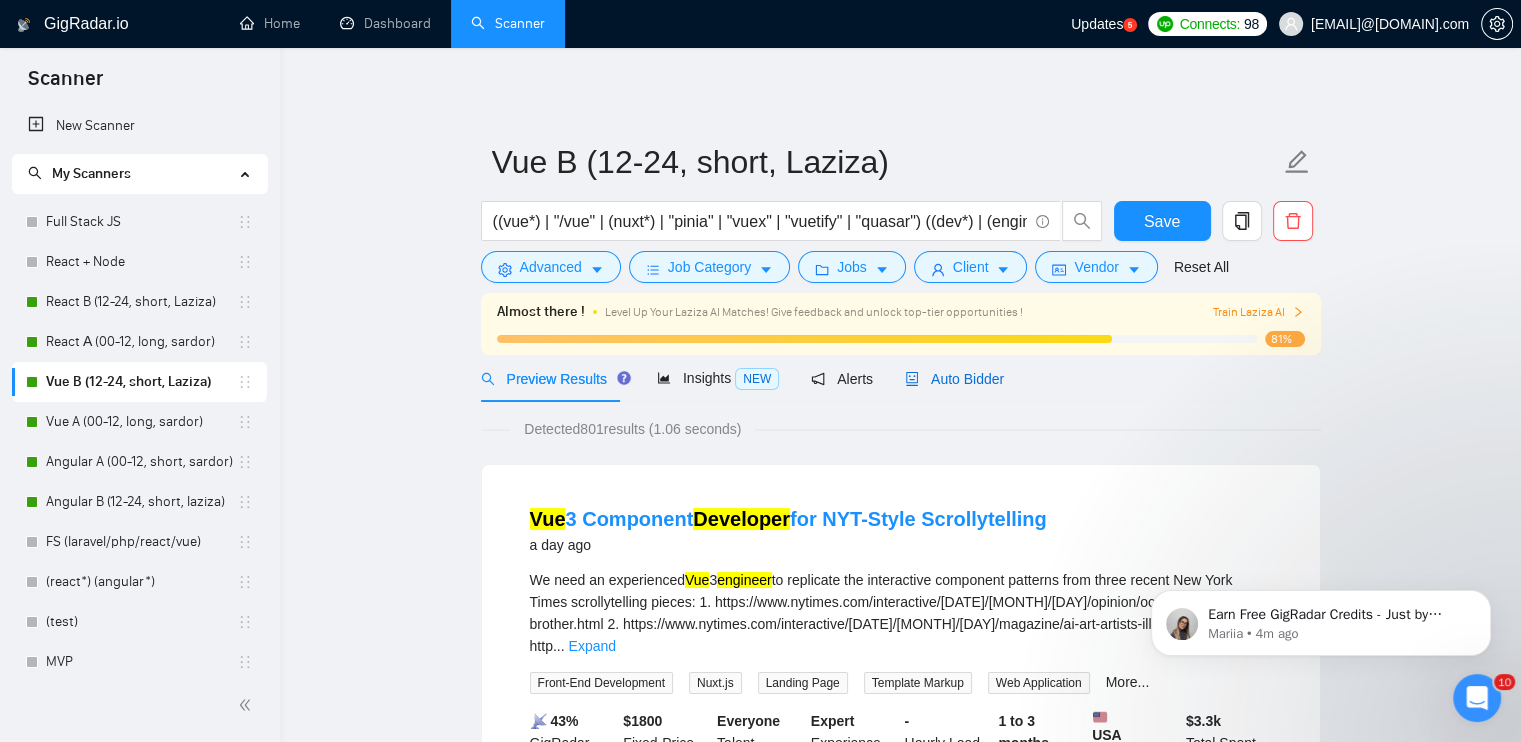 click on "Auto Bidder" at bounding box center [954, 379] 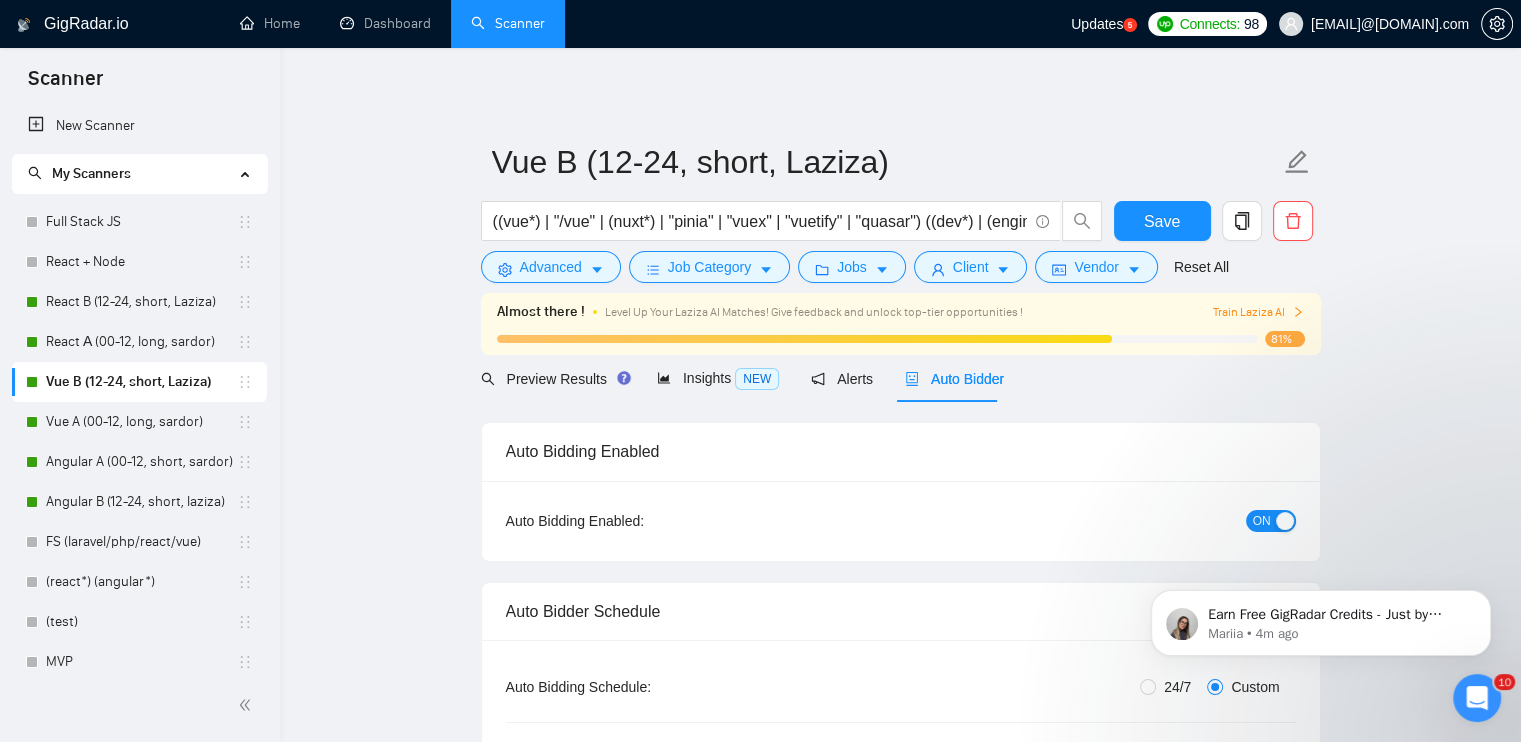 type 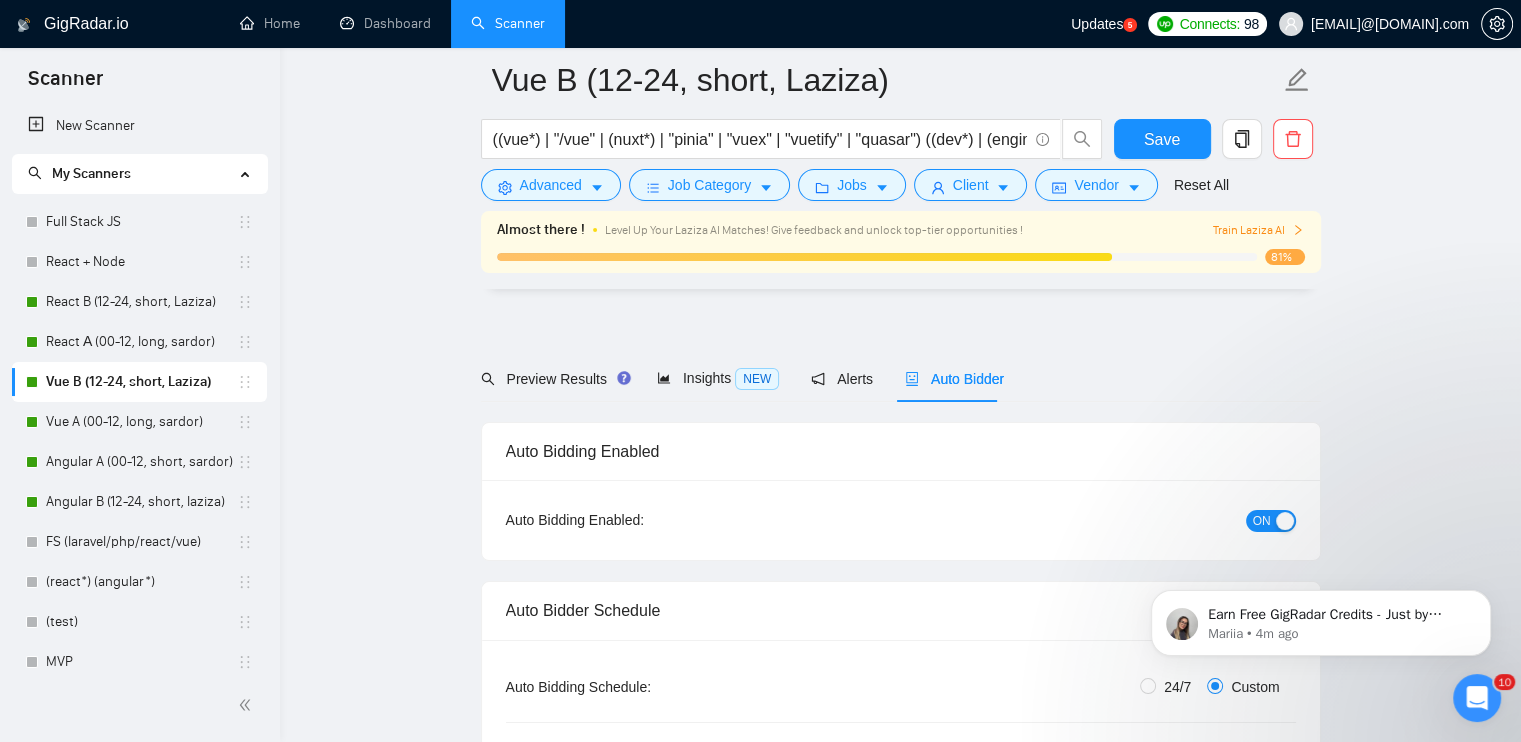 scroll, scrollTop: 300, scrollLeft: 0, axis: vertical 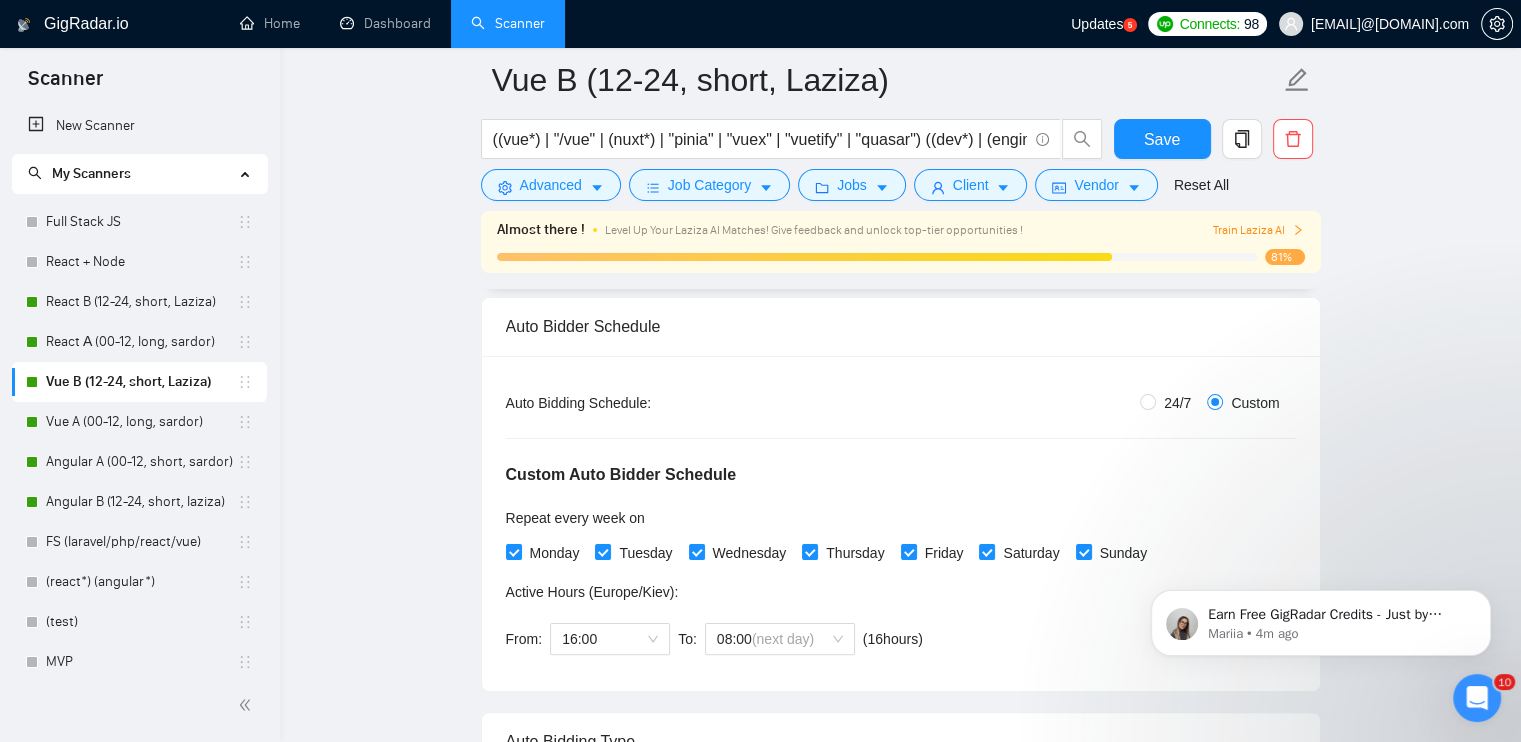 click on "24/7" at bounding box center [1169, 403] 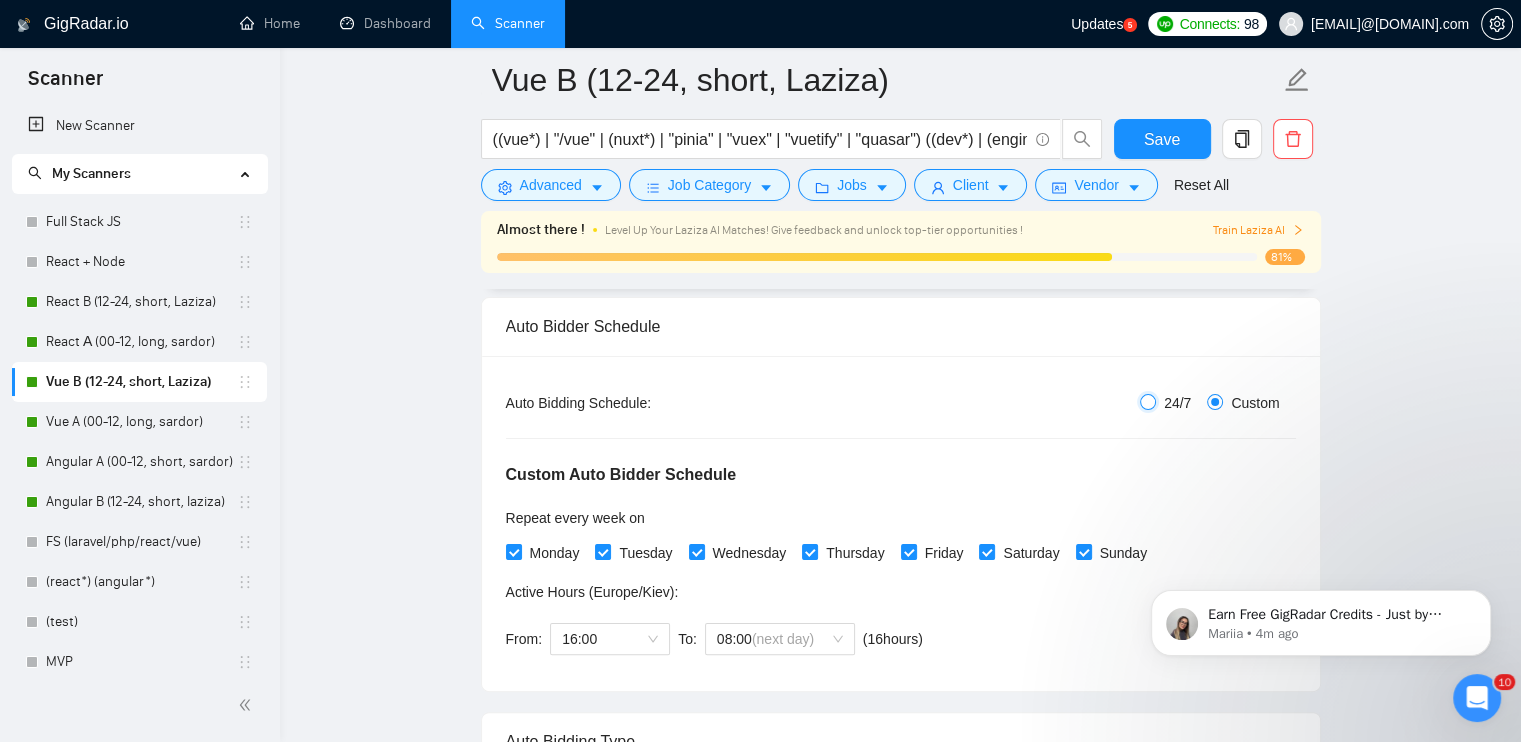 click on "24/7" at bounding box center (1148, 402) 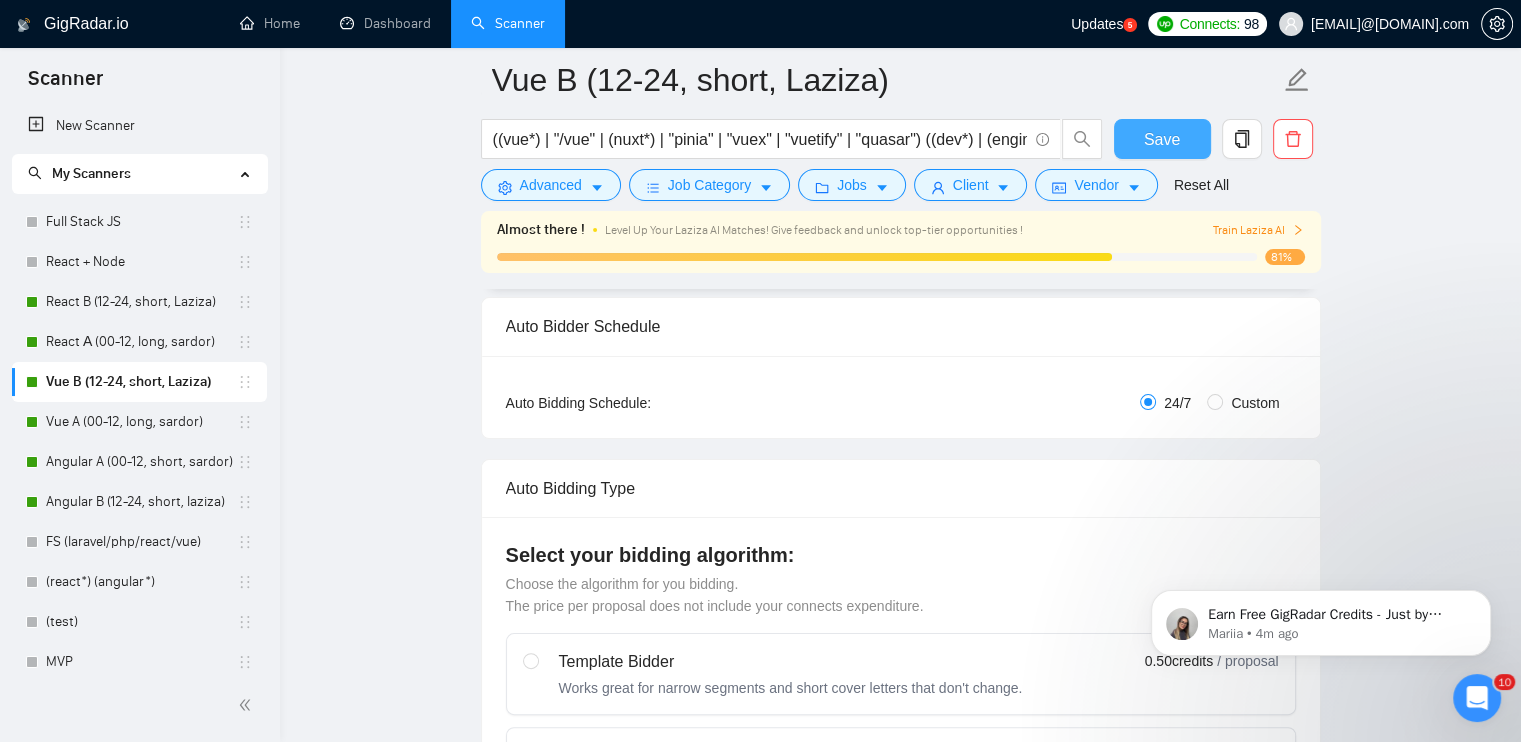 click on "Save" at bounding box center (1162, 139) 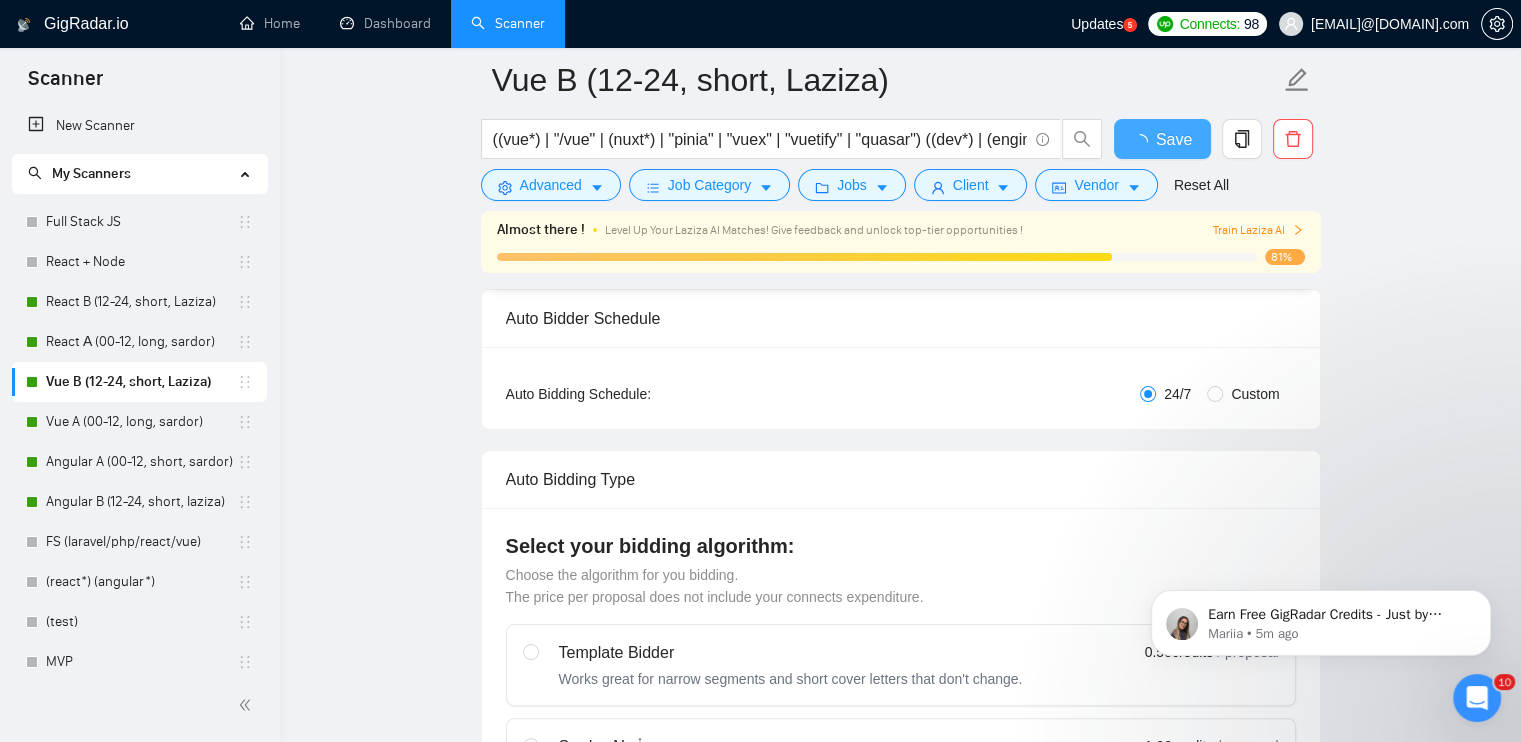 type 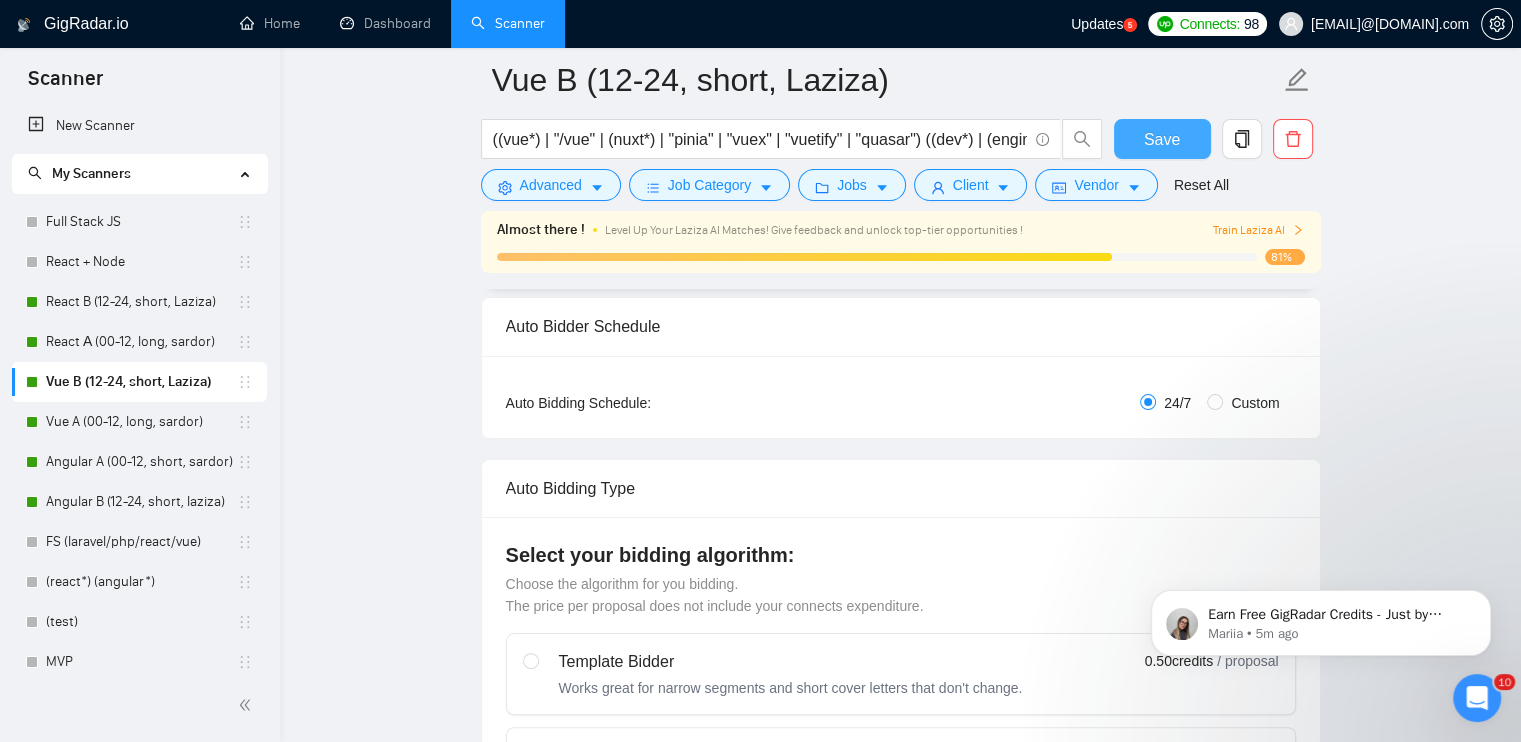 type 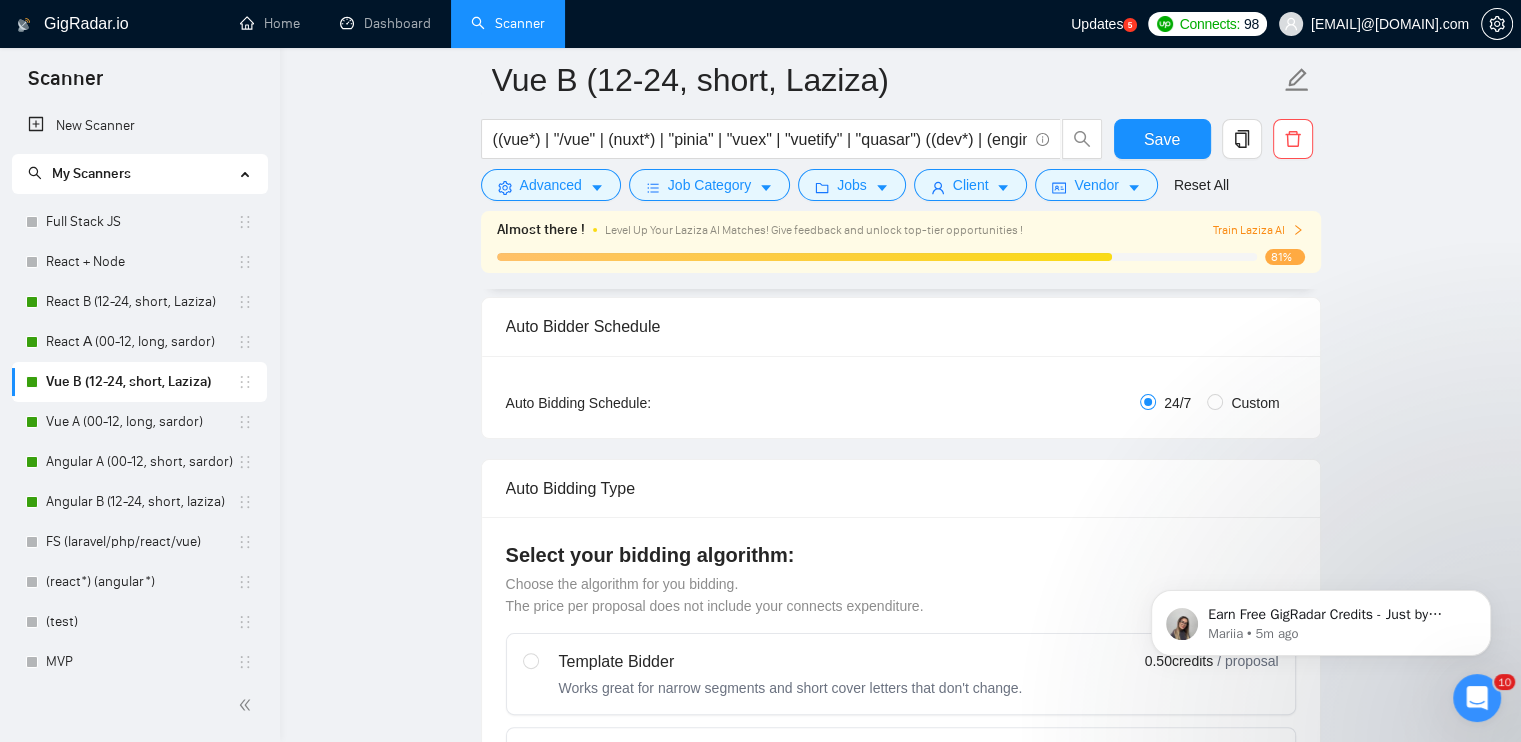 click on "Vue B ([NUMBER]-[NUMBER], short, [NAME]) ((vue*) | "/vue" | (nuxt*) | "pinia" | "vuex" | "vuetify" | "quasar") ((dev*) | (engin*) | expert | guru | (creat*) | (build*)) Save Advanced   Job Category   Jobs   Client   Vendor   Reset All Almost there ! Level Up Your [NAME] AI Matches! Give feedback and unlock top-tier opportunities ! Train [NAME] AI 81% Preview Results Insights NEW Alerts Auto Bidder Auto Bidding Enabled Auto Bidding Enabled: ON Auto Bidder Schedule Auto Bidding Type: Automated (recommended) Semi-automated Auto Bidding Schedule: 24/7 Custom Custom Auto Bidder Schedule Repeat every week on Monday Tuesday Wednesday Thursday Friday Saturday Sunday Active Hours ( Europe/Kiev ): From: To: ( 24  hours) Europe/Kiev Auto Bidding Type Select your bidding algorithm: Choose the algorithm for you bidding. The price per proposal does not include your connects expenditure. Template Bidder Works great for narrow segments and short cover letters that don't change. 0.50  credits / proposal [NAME] AI 🤖 1.00  credits 👑" at bounding box center [900, 2722] 